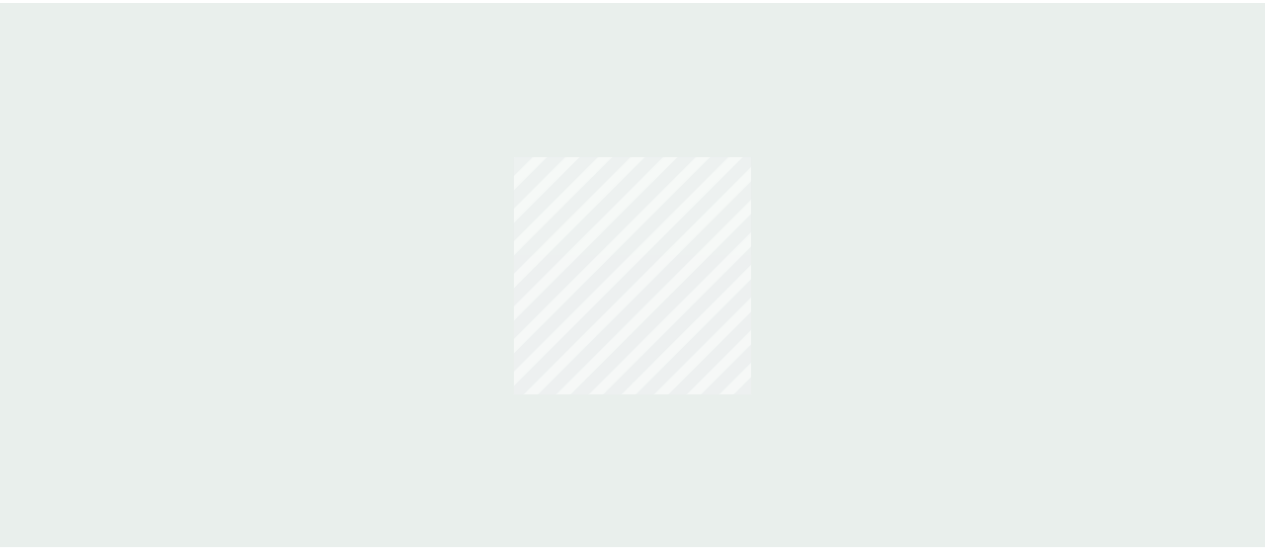 scroll, scrollTop: 0, scrollLeft: 0, axis: both 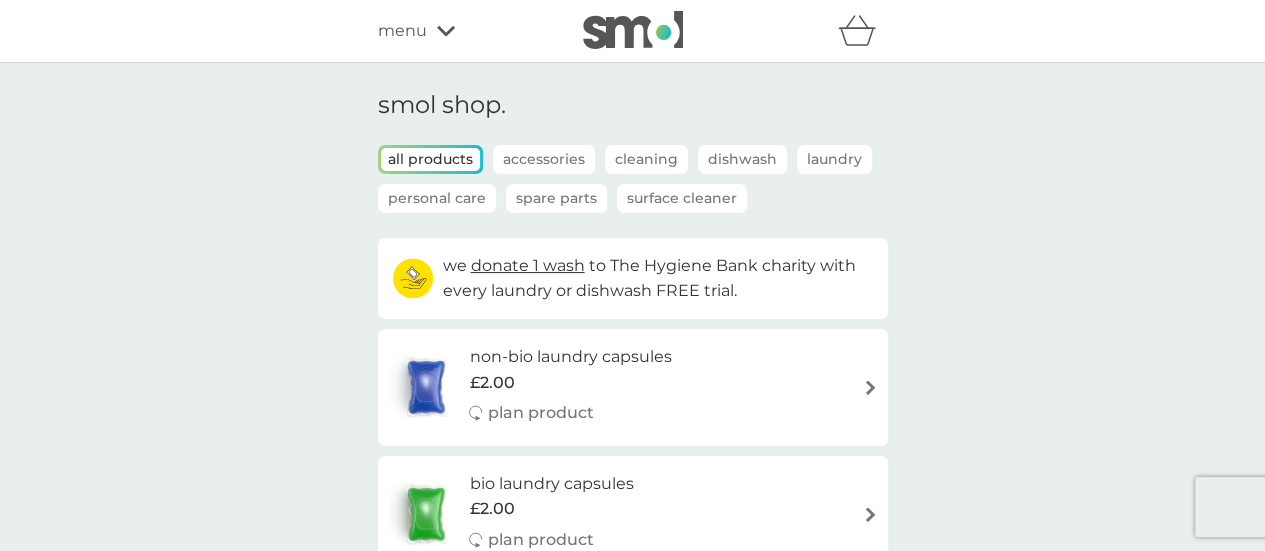 click on "Spare Parts" at bounding box center [556, 198] 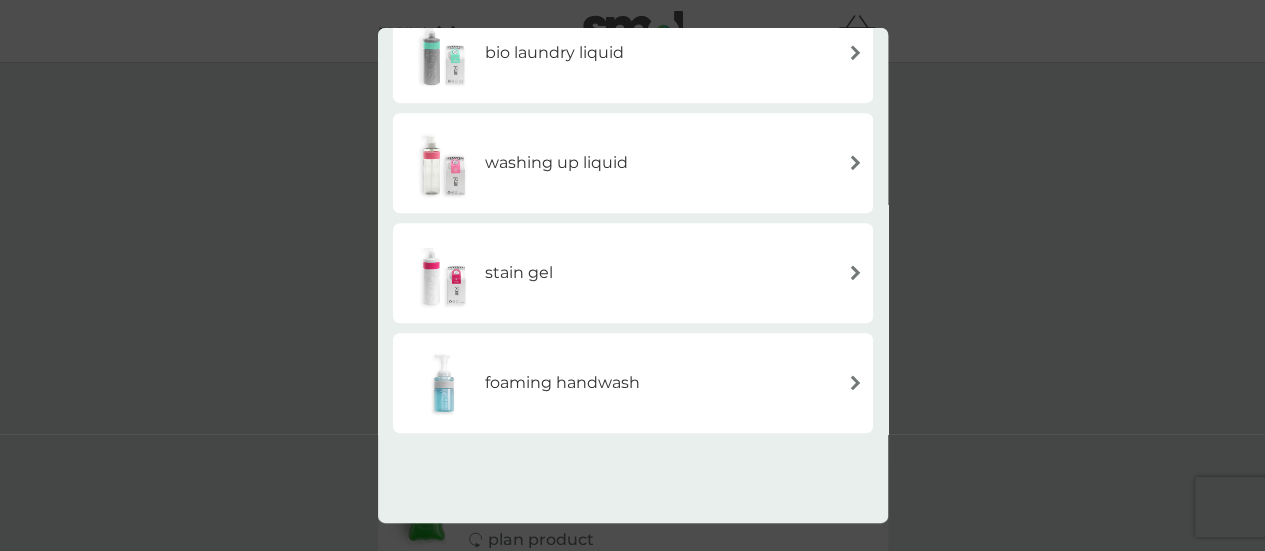 scroll, scrollTop: 700, scrollLeft: 0, axis: vertical 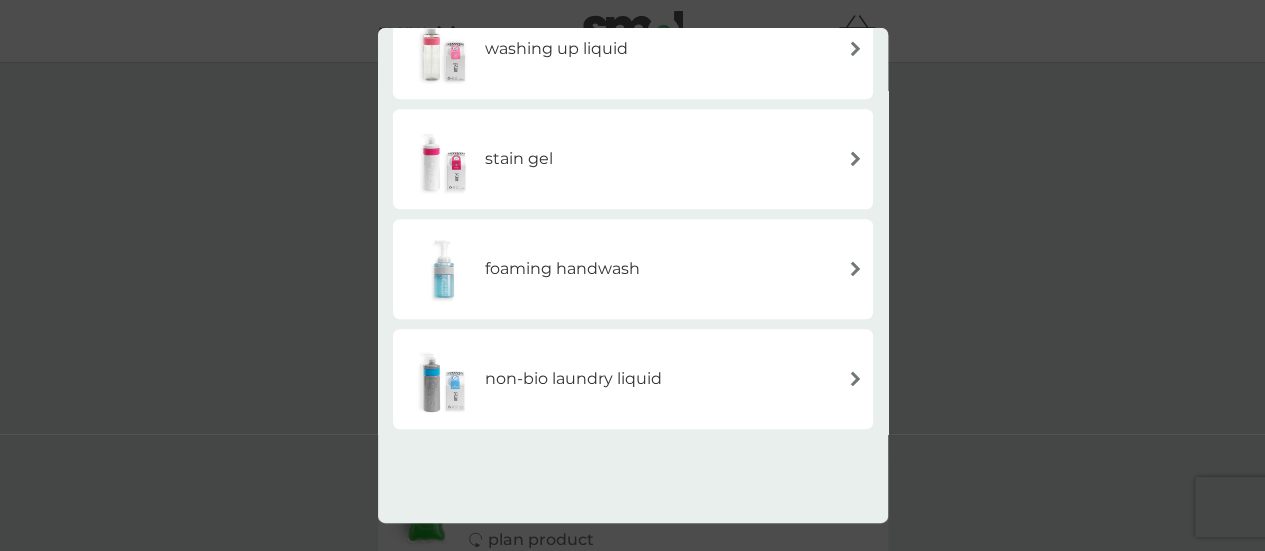 click on "foaming handwash" at bounding box center (633, 269) 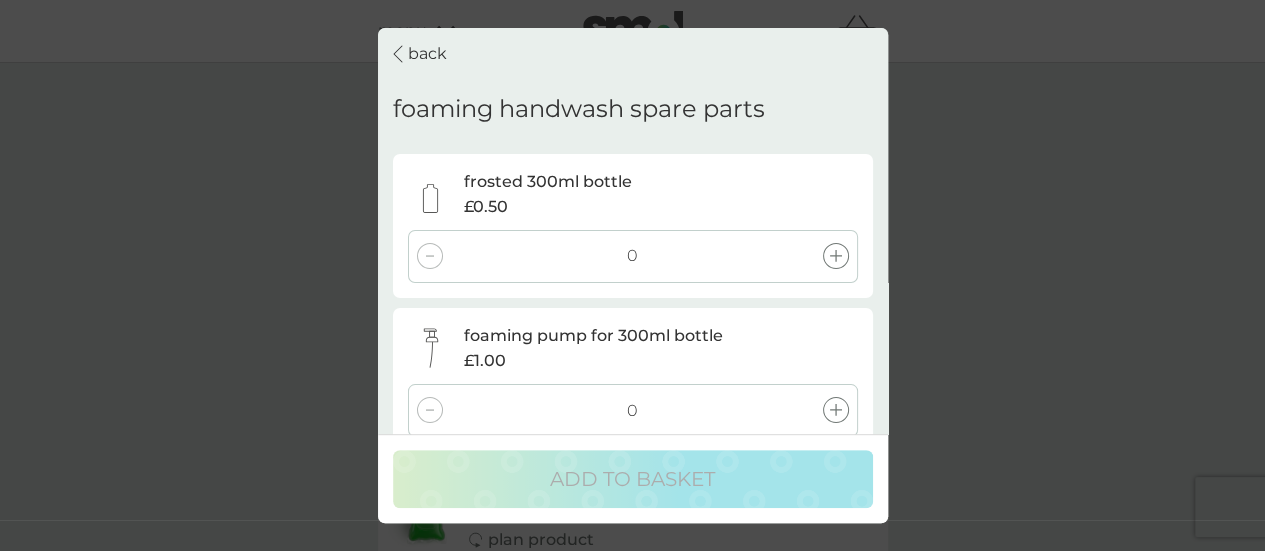 click 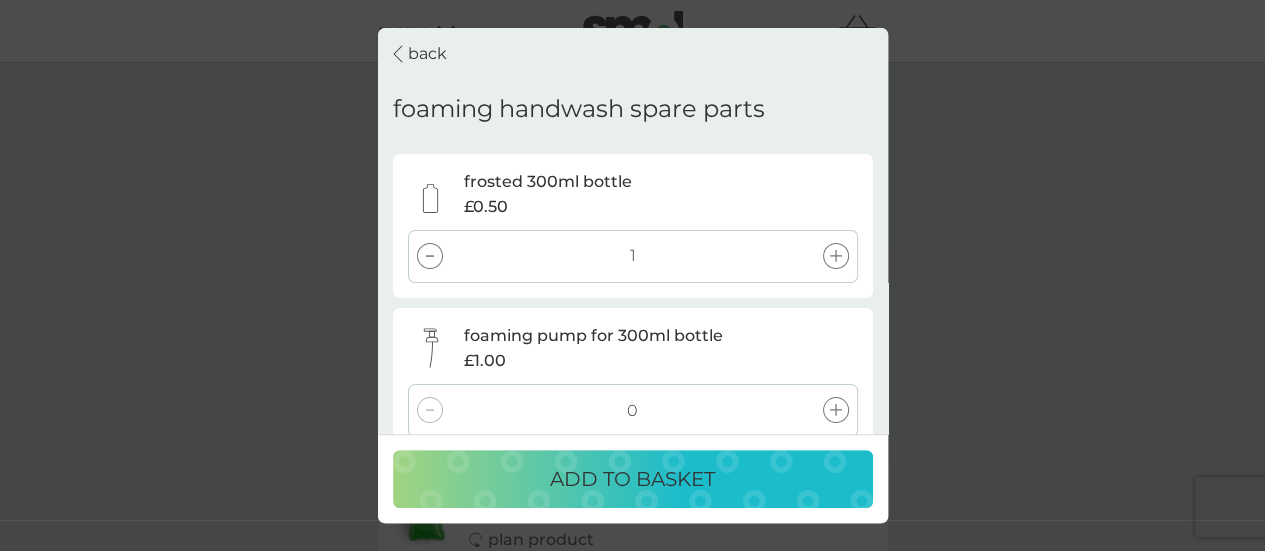 click 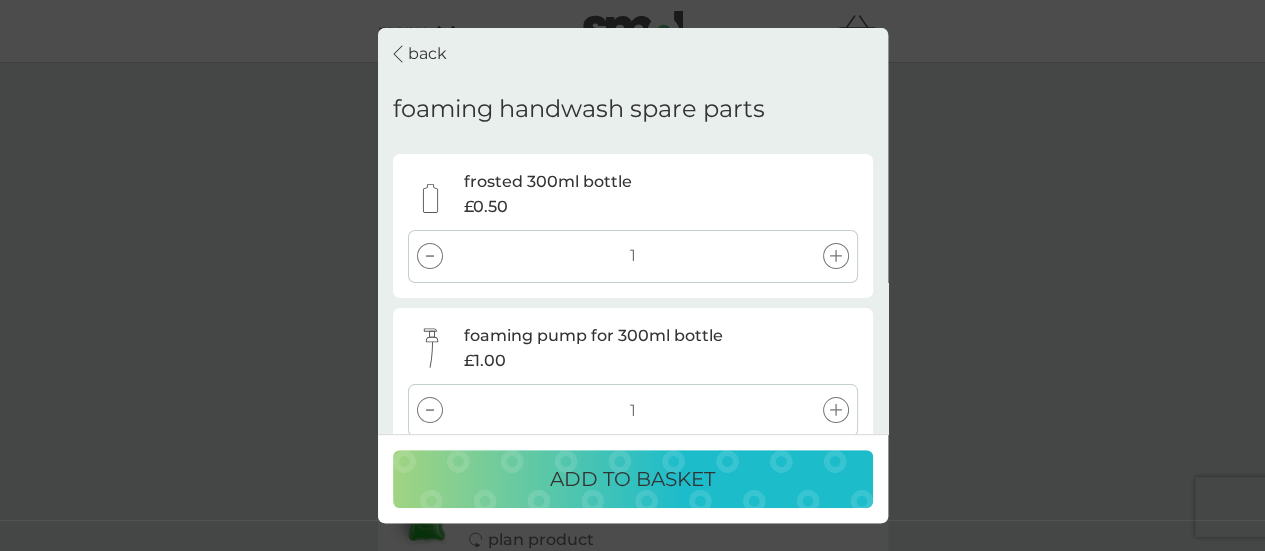 click on "ADD TO BASKET" at bounding box center [632, 479] 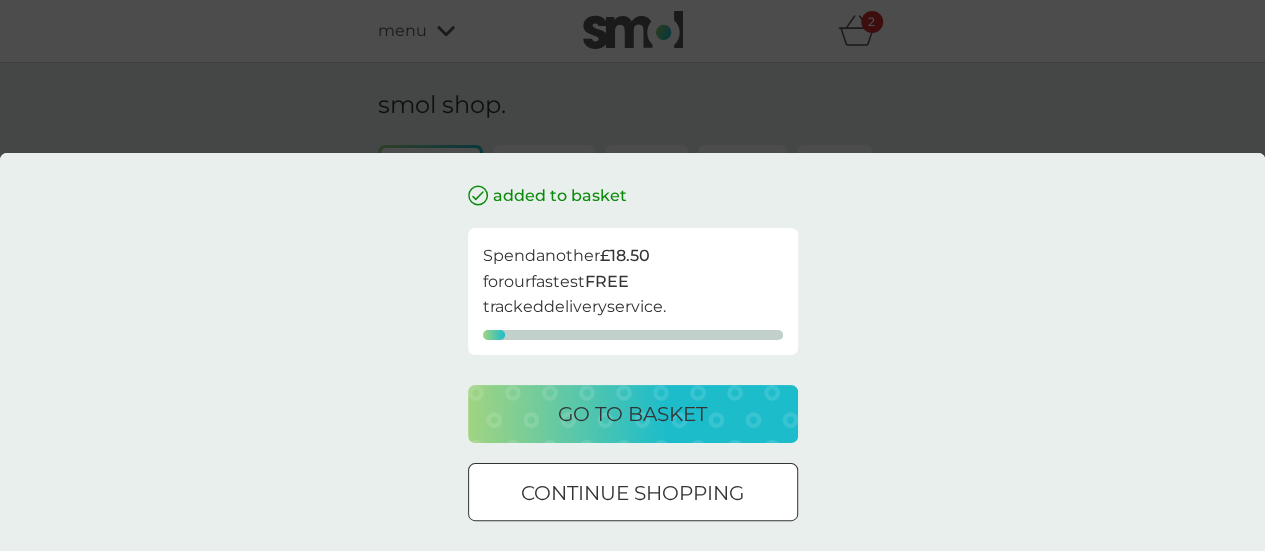 click on "added to basket Spend  another  £18.50   for  our  fastest  FREE   tracked  delivery  service.  go to basket continue shopping" at bounding box center [632, 275] 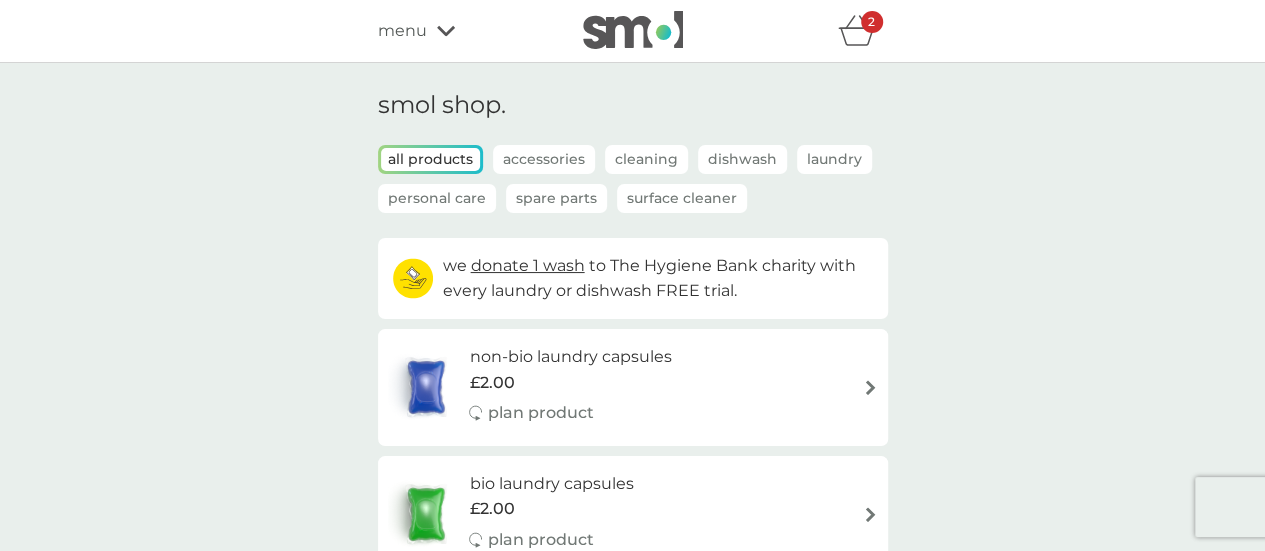 click on "Accessories" at bounding box center (544, 159) 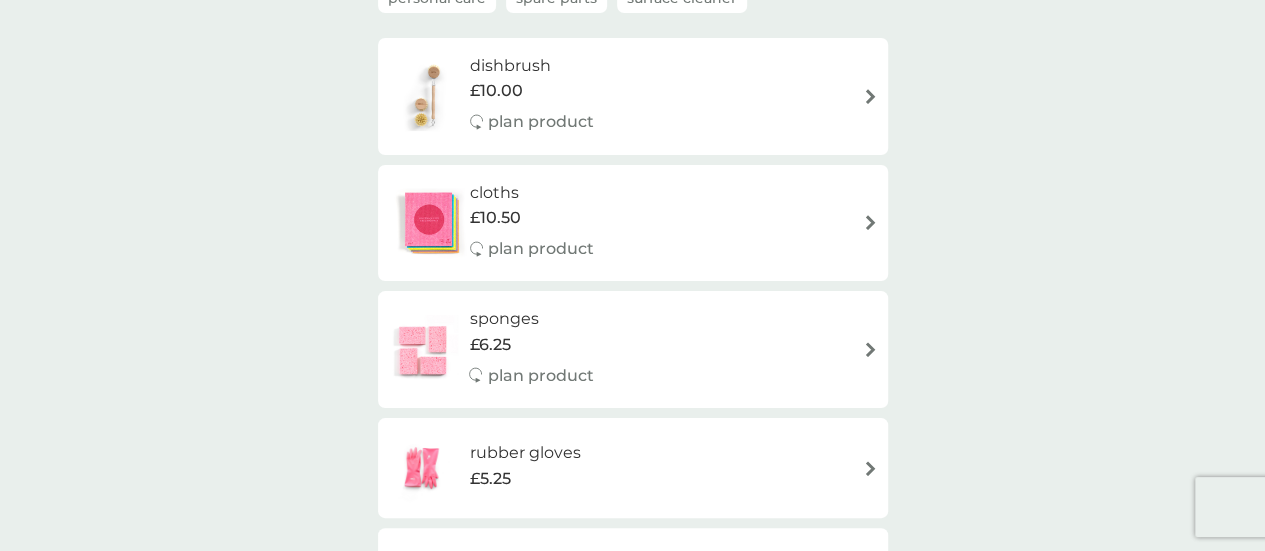 scroll, scrollTop: 0, scrollLeft: 0, axis: both 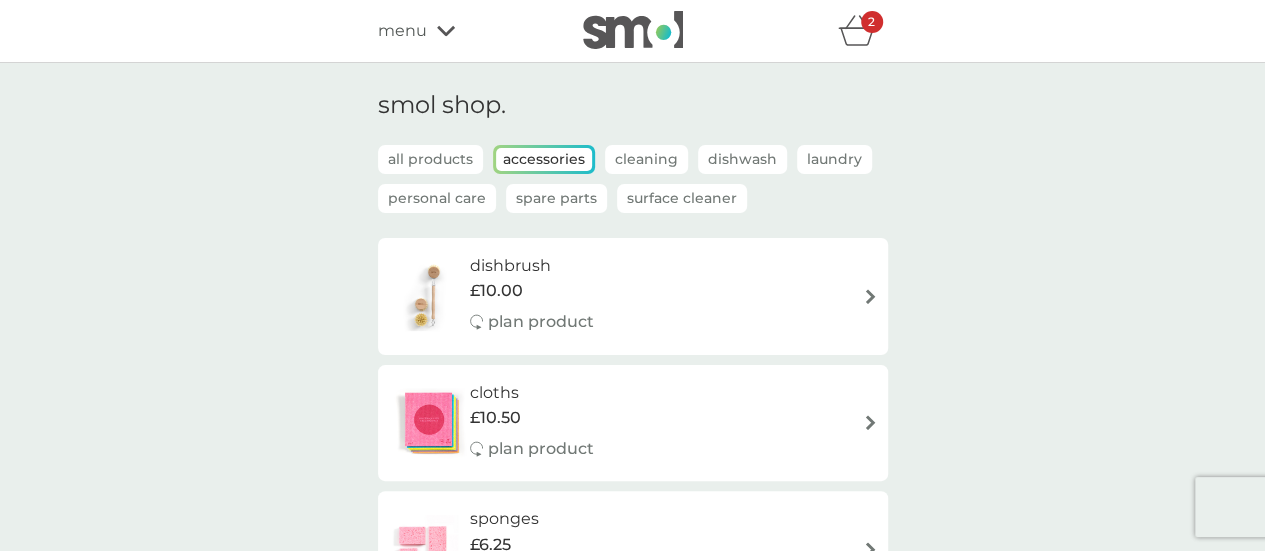 click on "Spare Parts" at bounding box center [556, 198] 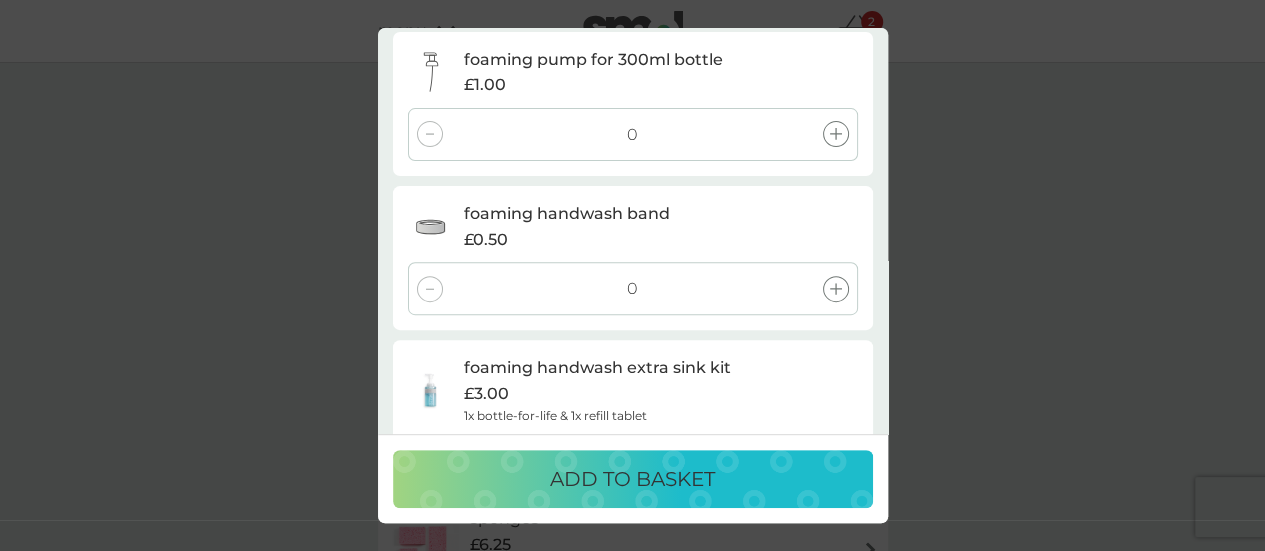 scroll, scrollTop: 360, scrollLeft: 0, axis: vertical 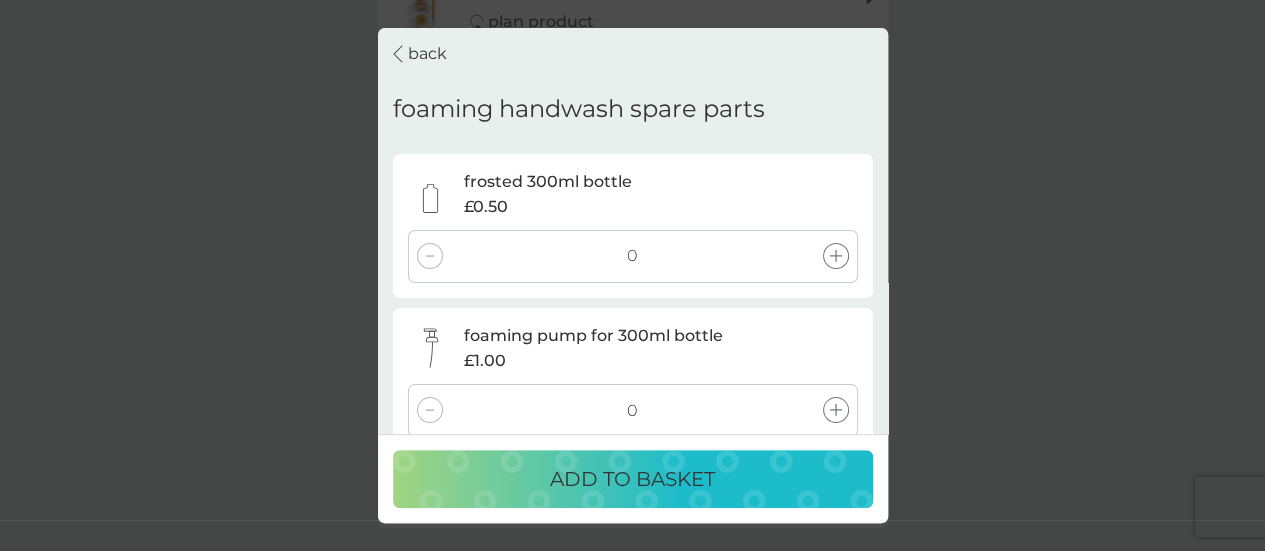 click on "back foaming handwash spare parts frosted 300ml bottle £0.50 0 foaming pump for 300ml bottle £1.00 0 foaming handwash band £0.50 0 foaming handwash extra sink kit £3.00 1x bottle-for-life & 1x refill tablet 0 ADD TO BASKET" at bounding box center (632, 275) 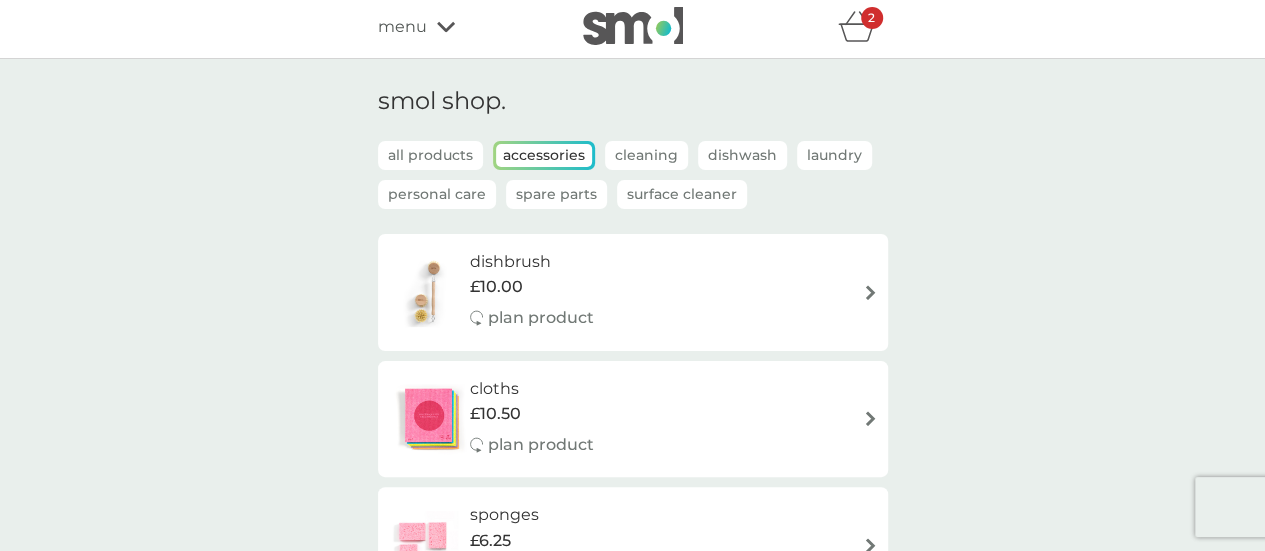 scroll, scrollTop: 0, scrollLeft: 0, axis: both 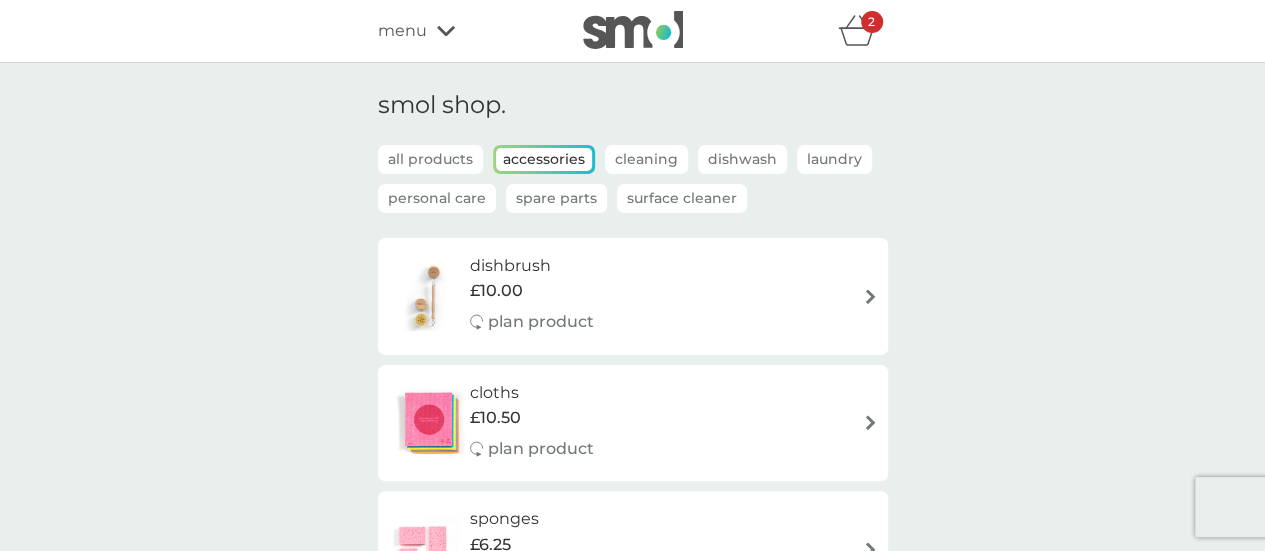click on "Dishwash" at bounding box center (742, 159) 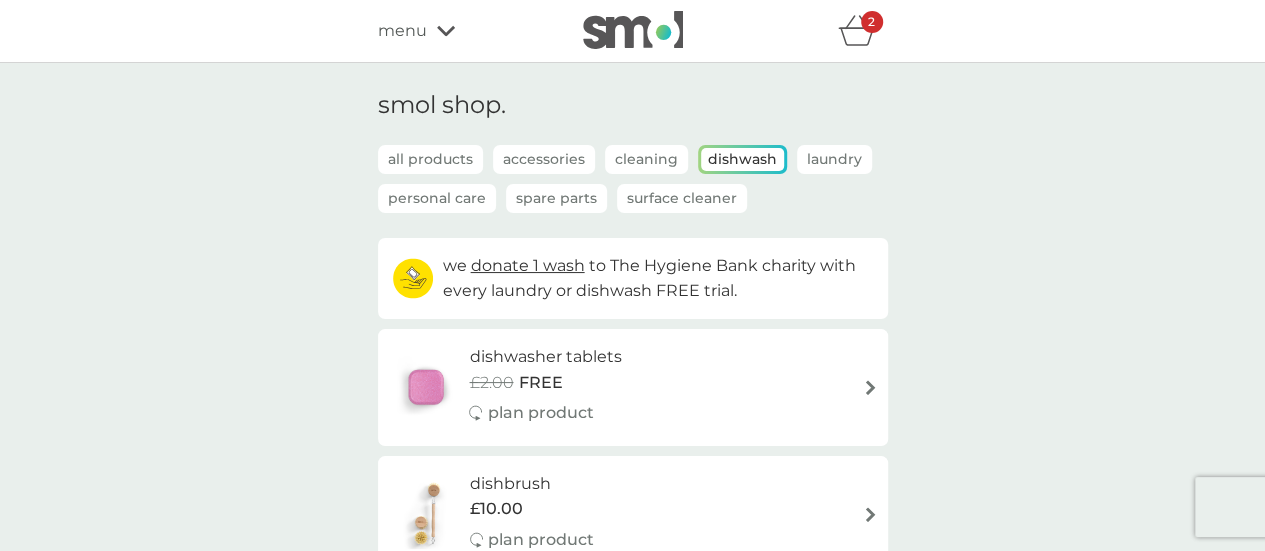 click on "dishwasher tablets £2.00 FREE plan product" at bounding box center [633, 387] 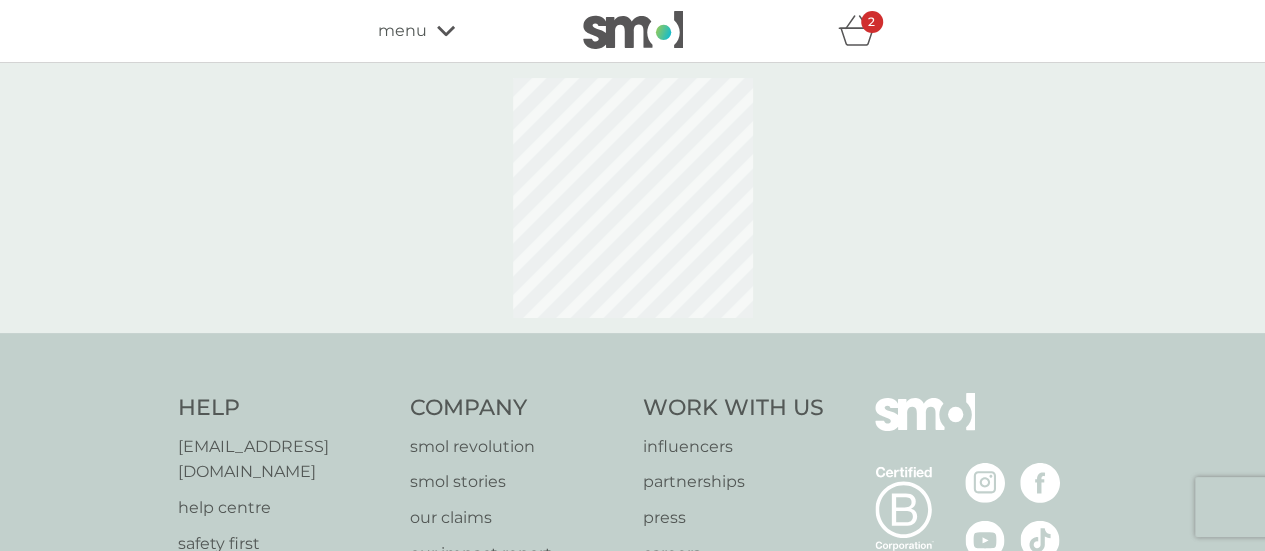 select on "42" 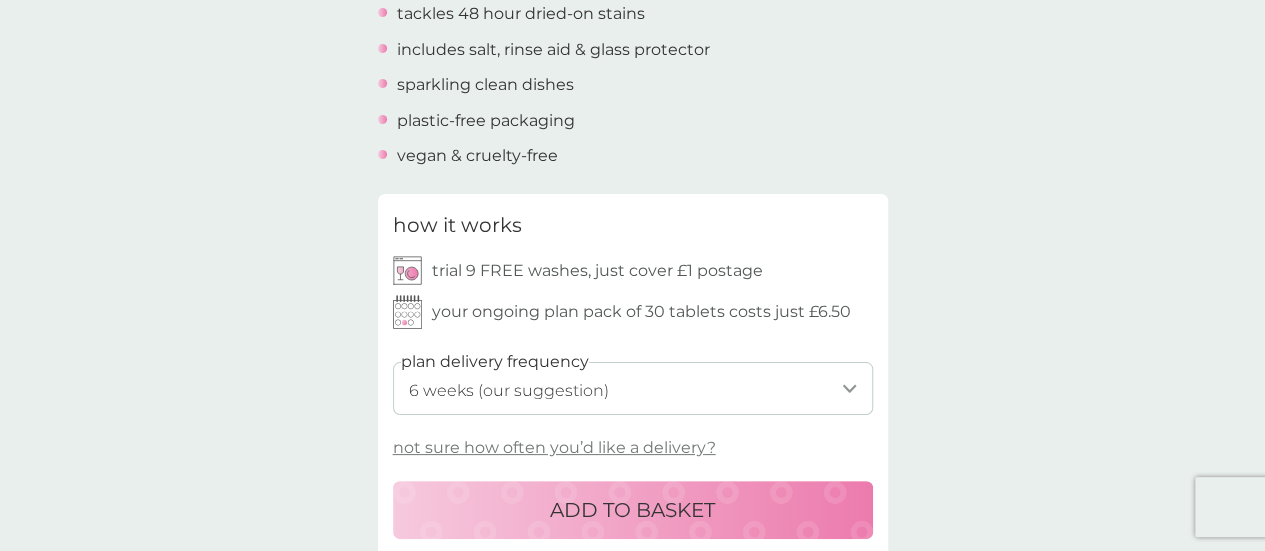 scroll, scrollTop: 800, scrollLeft: 0, axis: vertical 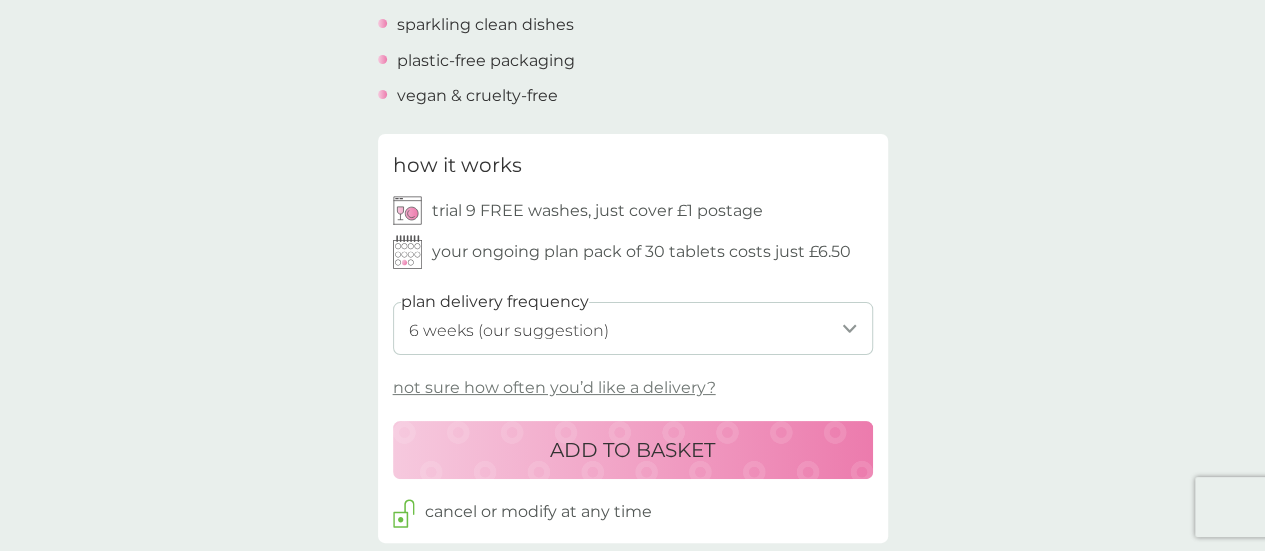 click on "1 week  2 weeks  3 weeks  4 weeks  5 weeks  6 weeks (our suggestion) 7 weeks  8 weeks  9 weeks  10 weeks  11 weeks  12 weeks  13 weeks  14 weeks  15 weeks  16 weeks  17 weeks" at bounding box center [633, 328] 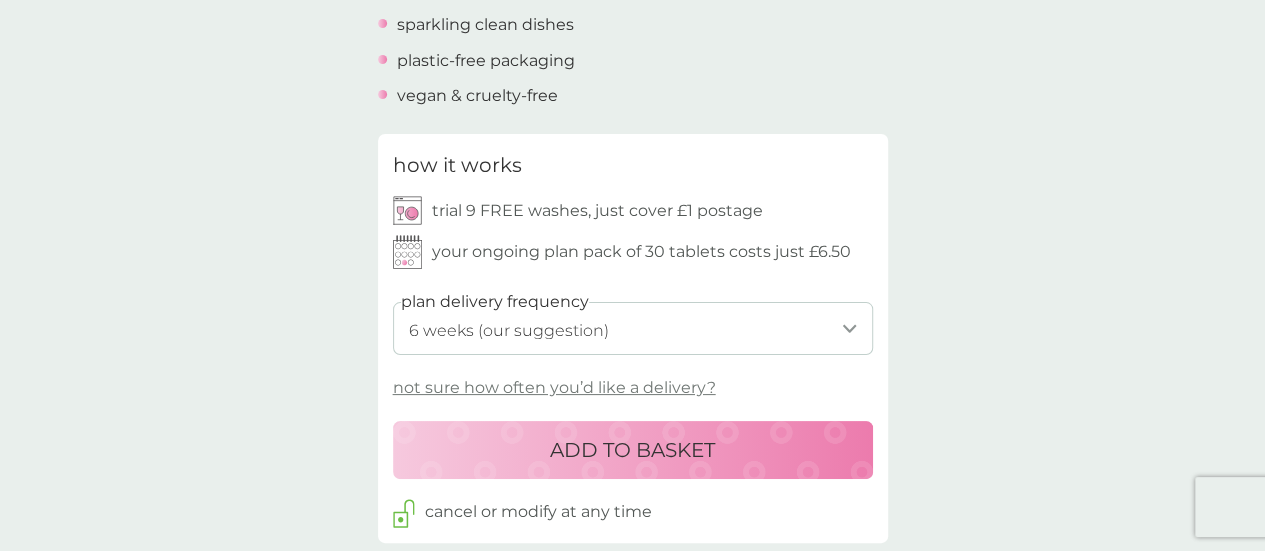 click on "ADD TO BASKET" at bounding box center [632, 450] 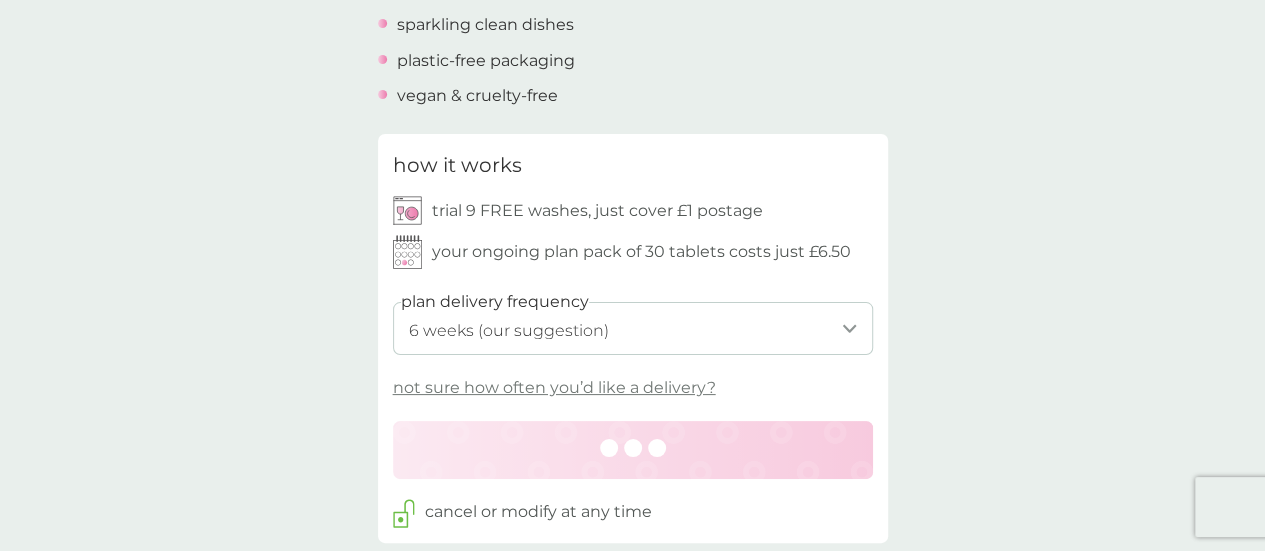 scroll, scrollTop: 0, scrollLeft: 0, axis: both 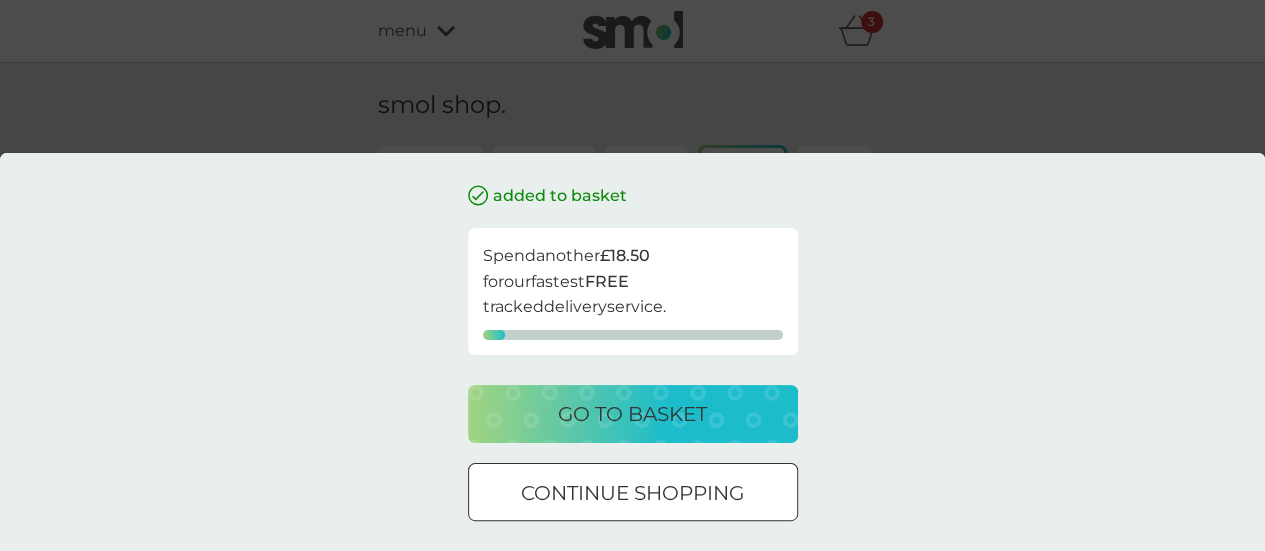 click on "continue shopping" at bounding box center (632, 493) 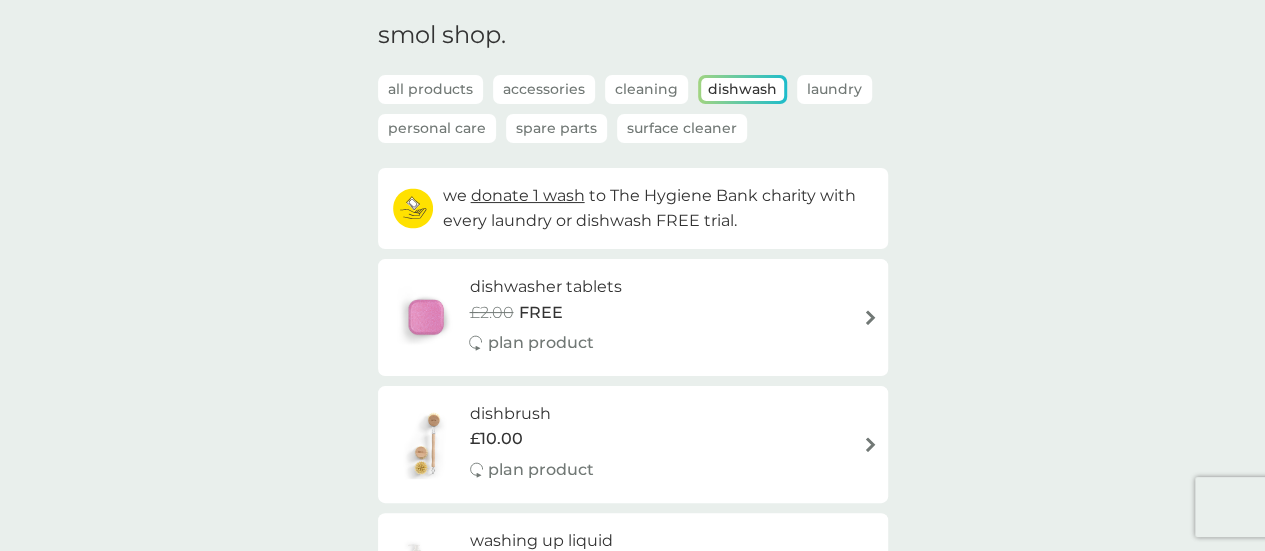 scroll, scrollTop: 0, scrollLeft: 0, axis: both 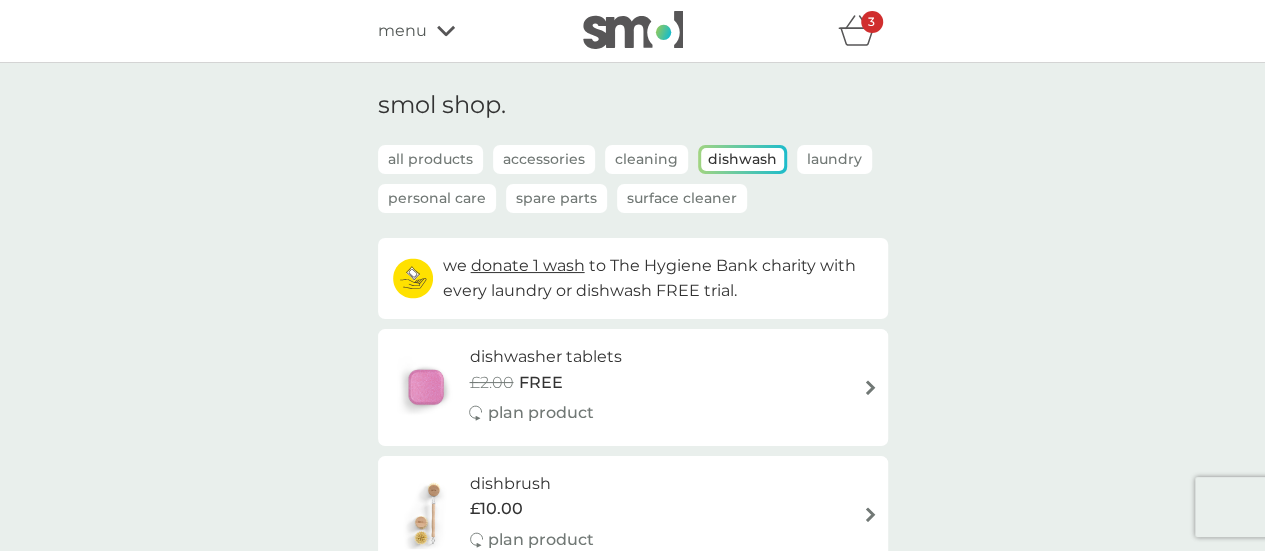 click on "Laundry" at bounding box center (834, 159) 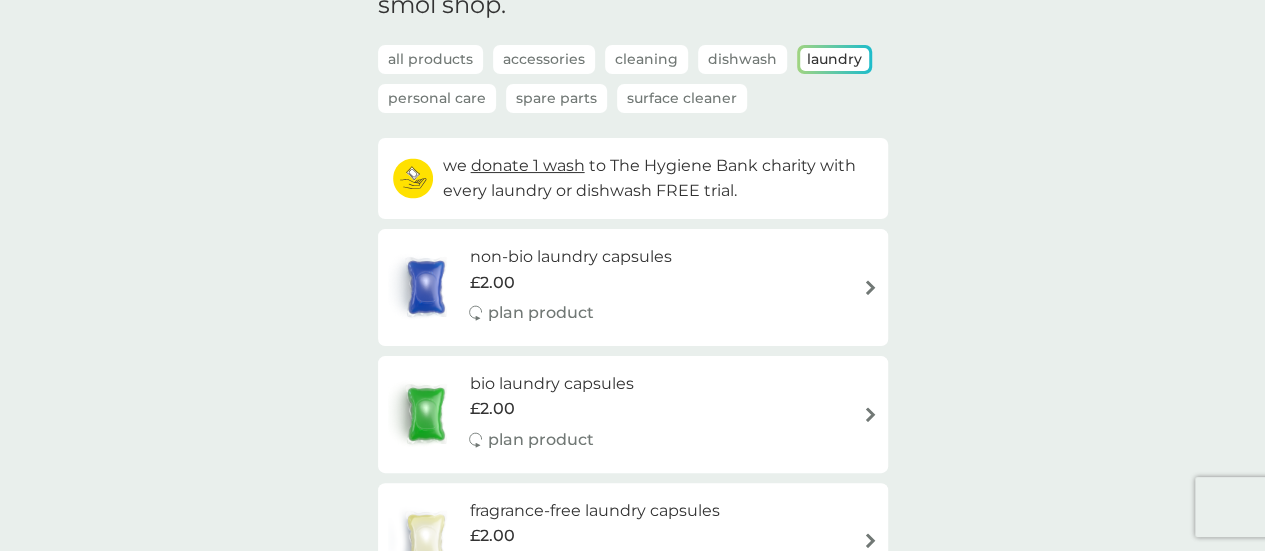 scroll, scrollTop: 0, scrollLeft: 0, axis: both 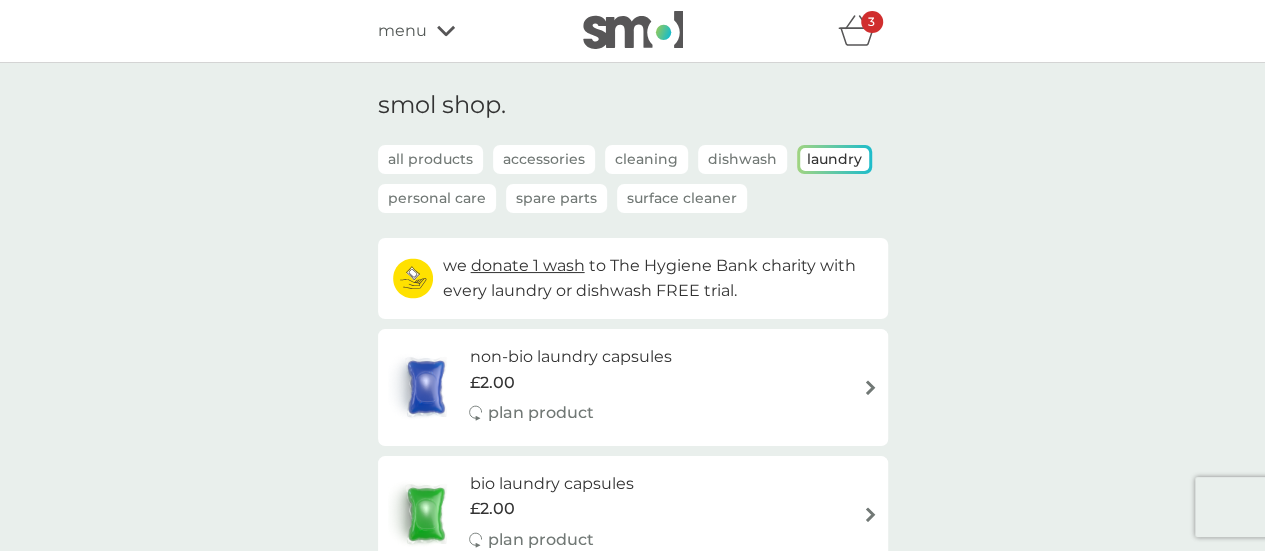 click on "Personal Care" at bounding box center [437, 198] 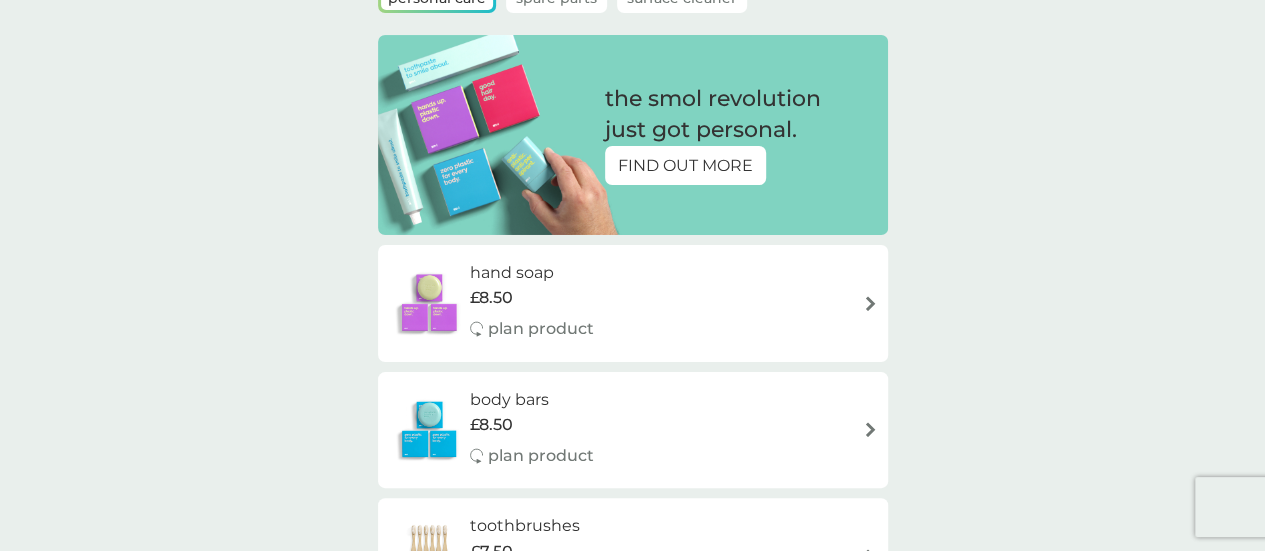 scroll, scrollTop: 0, scrollLeft: 0, axis: both 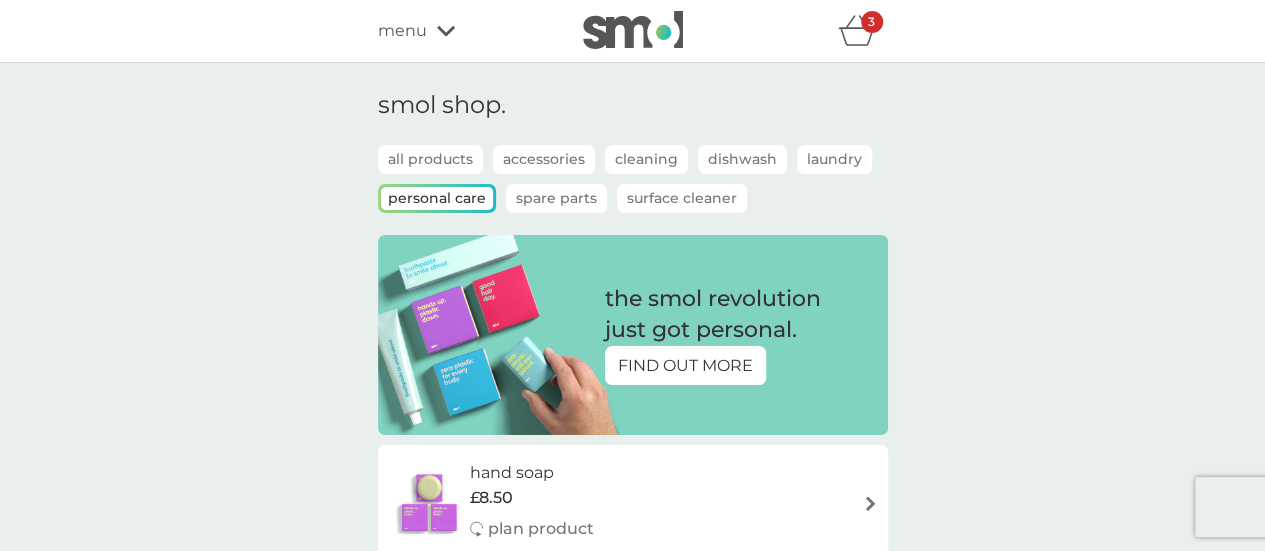 click on "Surface Cleaner" at bounding box center (682, 198) 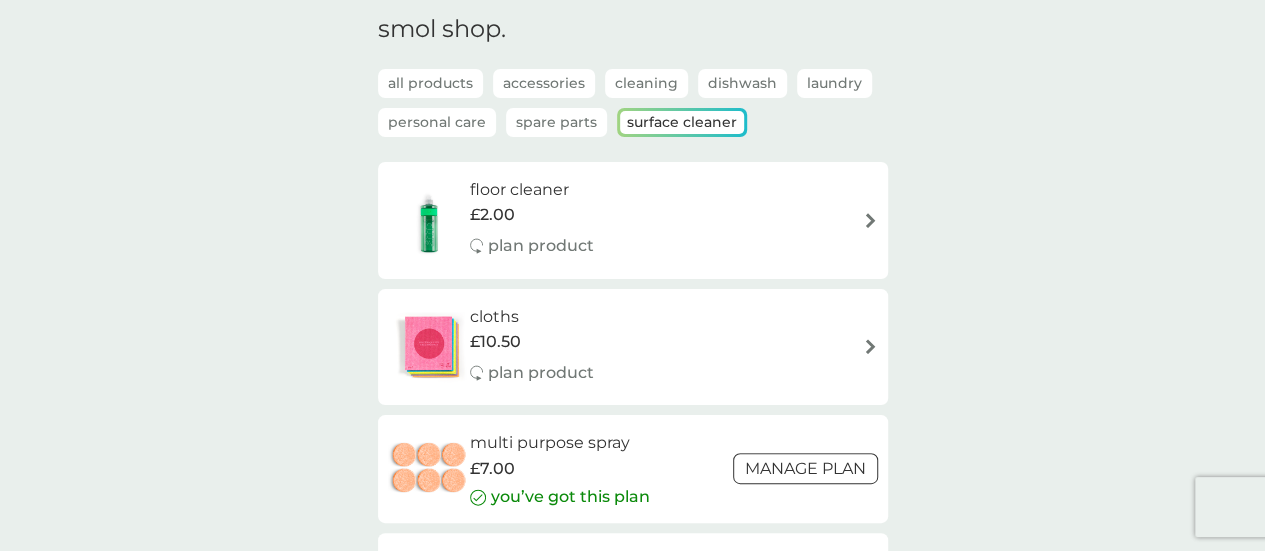 scroll, scrollTop: 0, scrollLeft: 0, axis: both 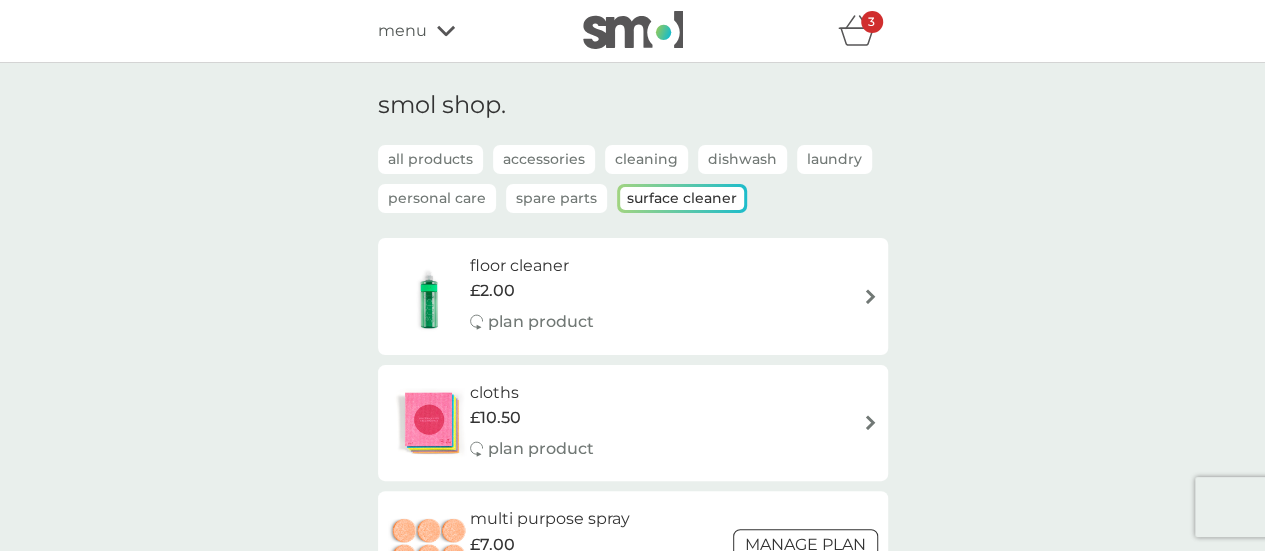 click on "Spare Parts" at bounding box center [556, 198] 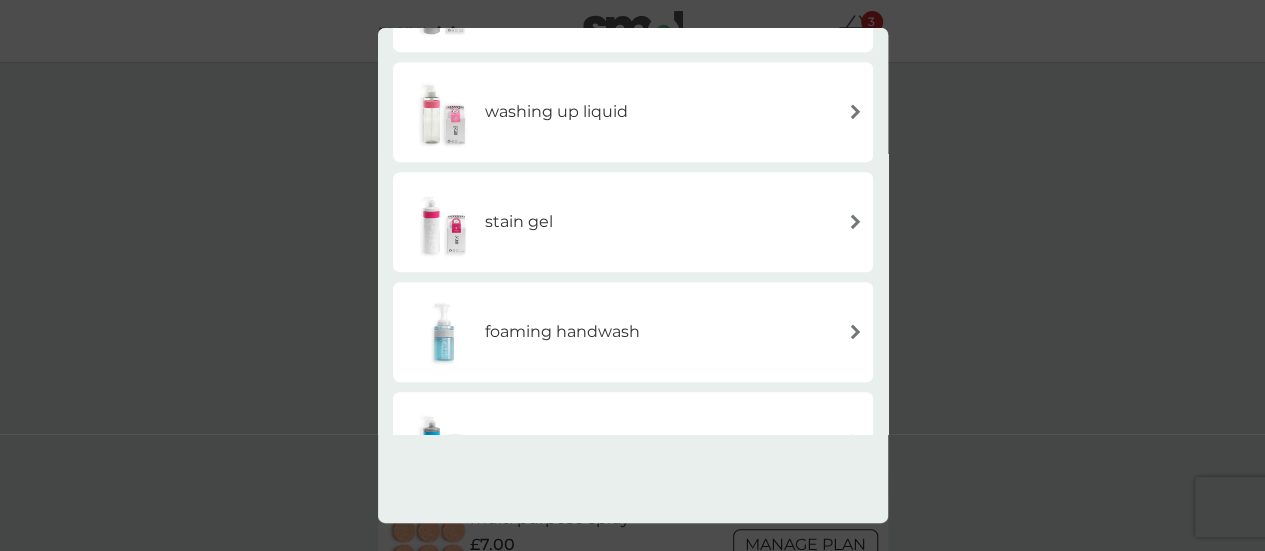 scroll, scrollTop: 700, scrollLeft: 0, axis: vertical 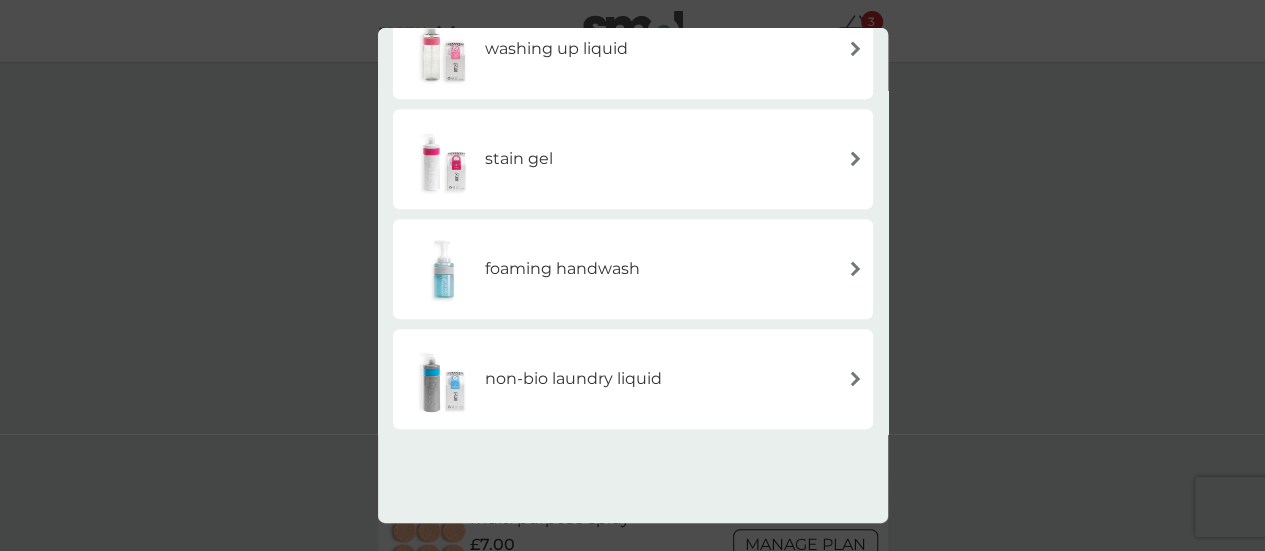 click on "stain gel" at bounding box center (633, 159) 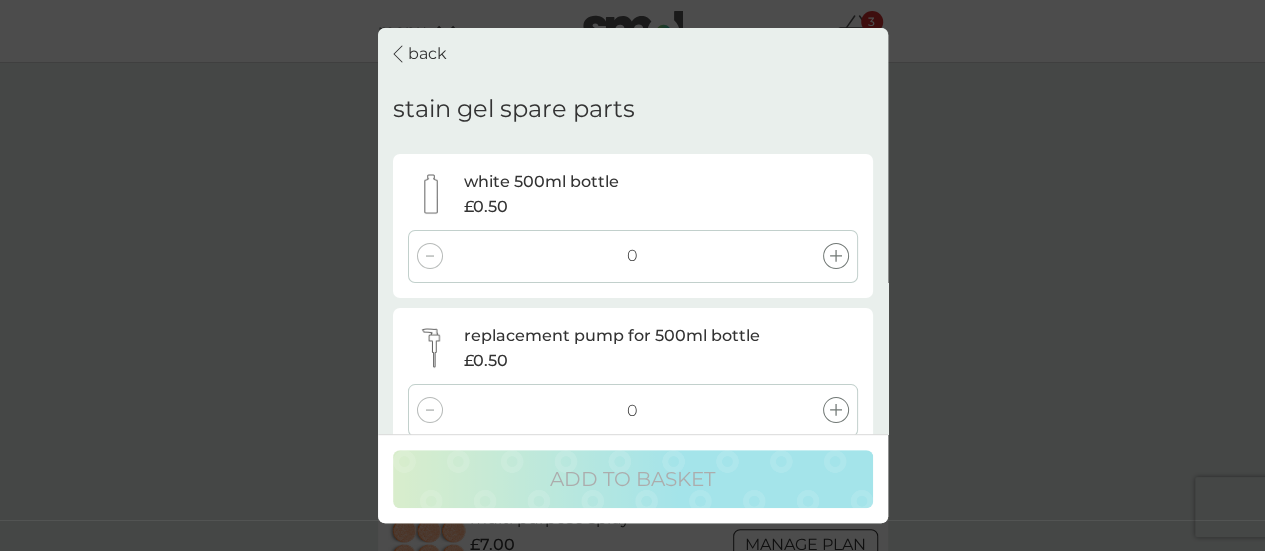 click on "back" at bounding box center (427, 54) 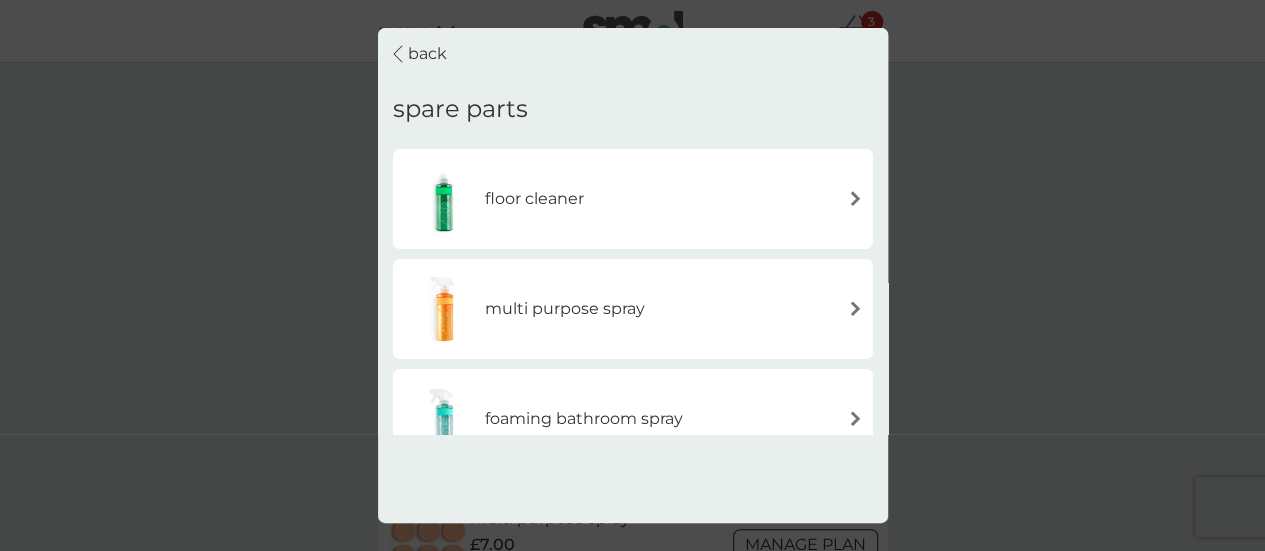 click on "back" at bounding box center [427, 54] 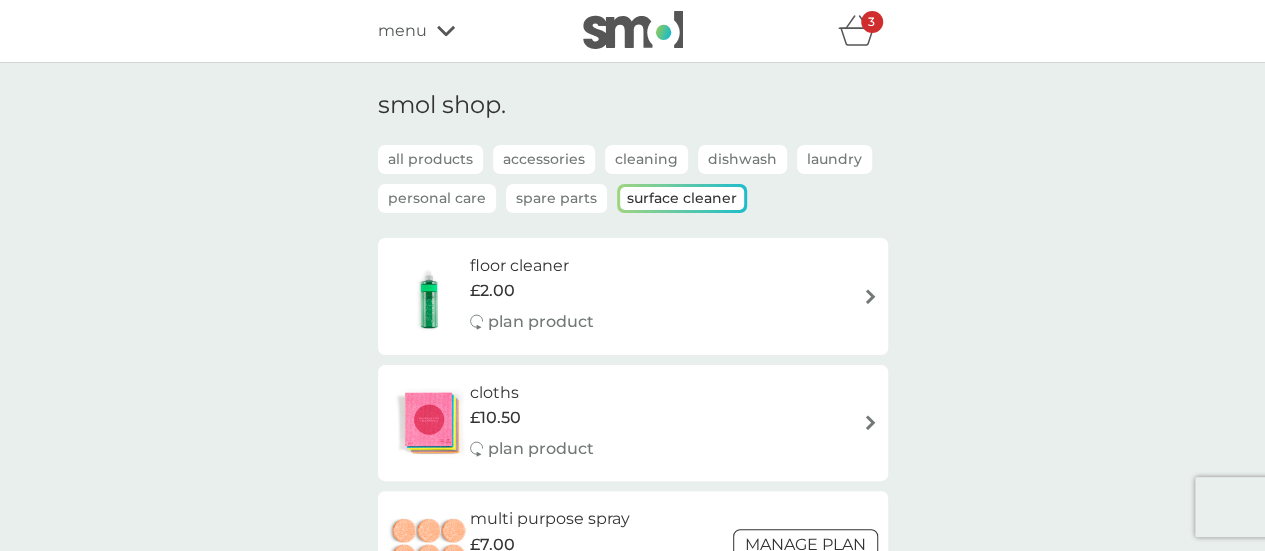 click on "Laundry" at bounding box center [834, 159] 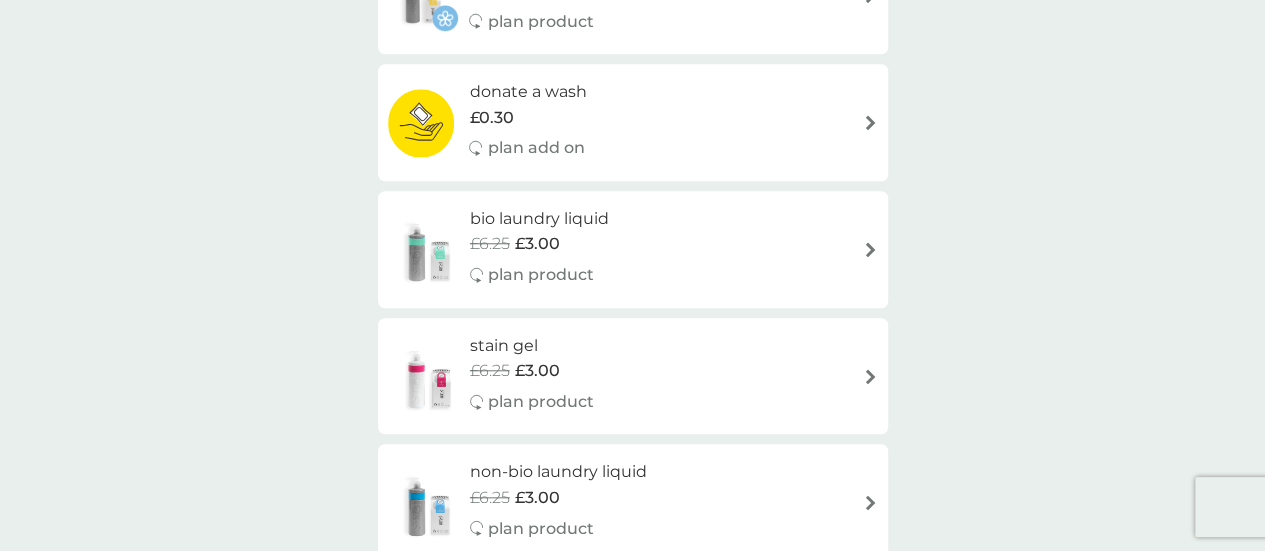 scroll, scrollTop: 800, scrollLeft: 0, axis: vertical 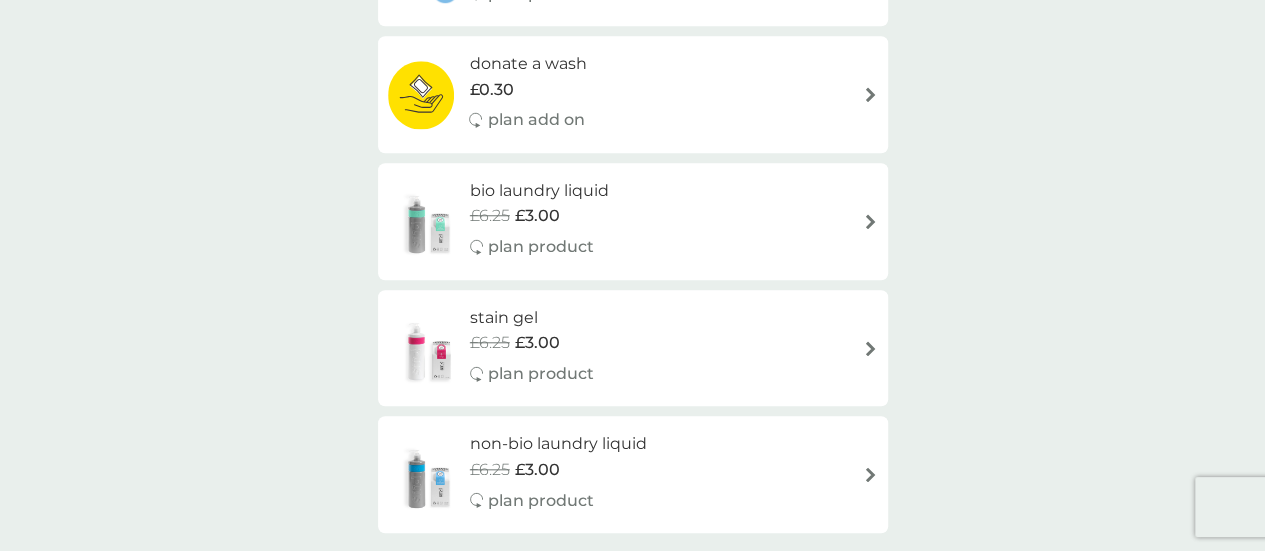 click on "stain gel £6.25 £3.00 plan product" at bounding box center (633, 348) 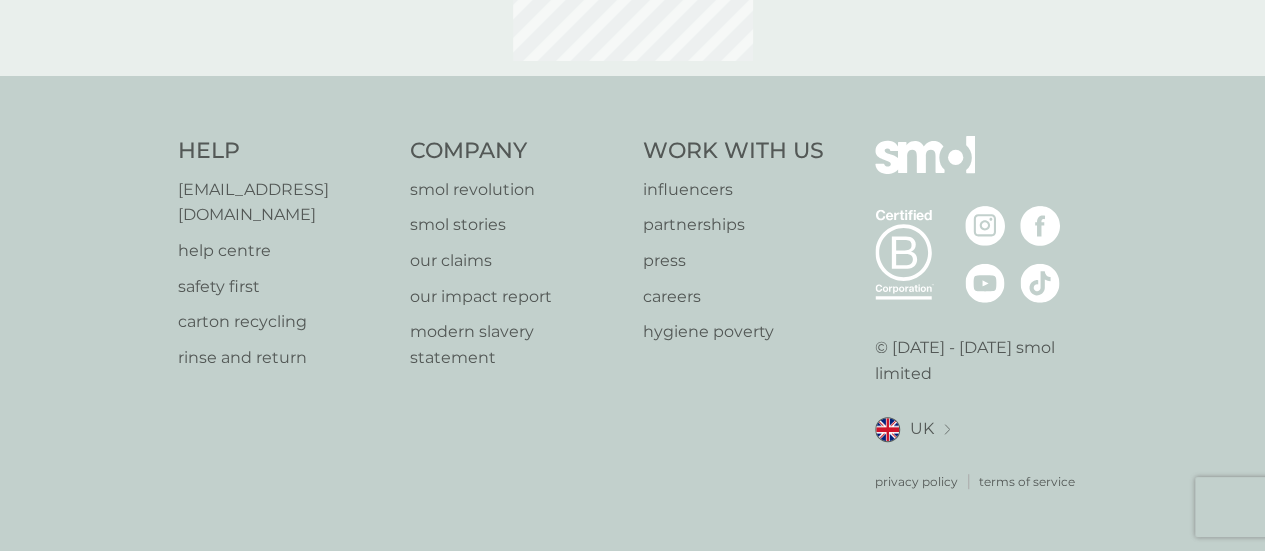 scroll, scrollTop: 0, scrollLeft: 0, axis: both 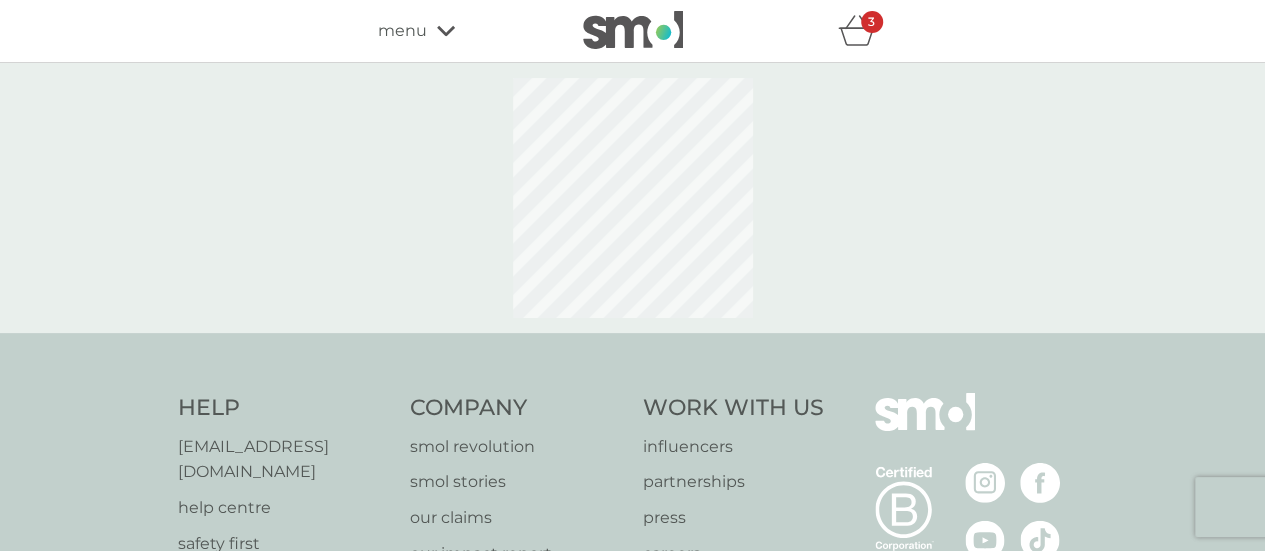 select on "182" 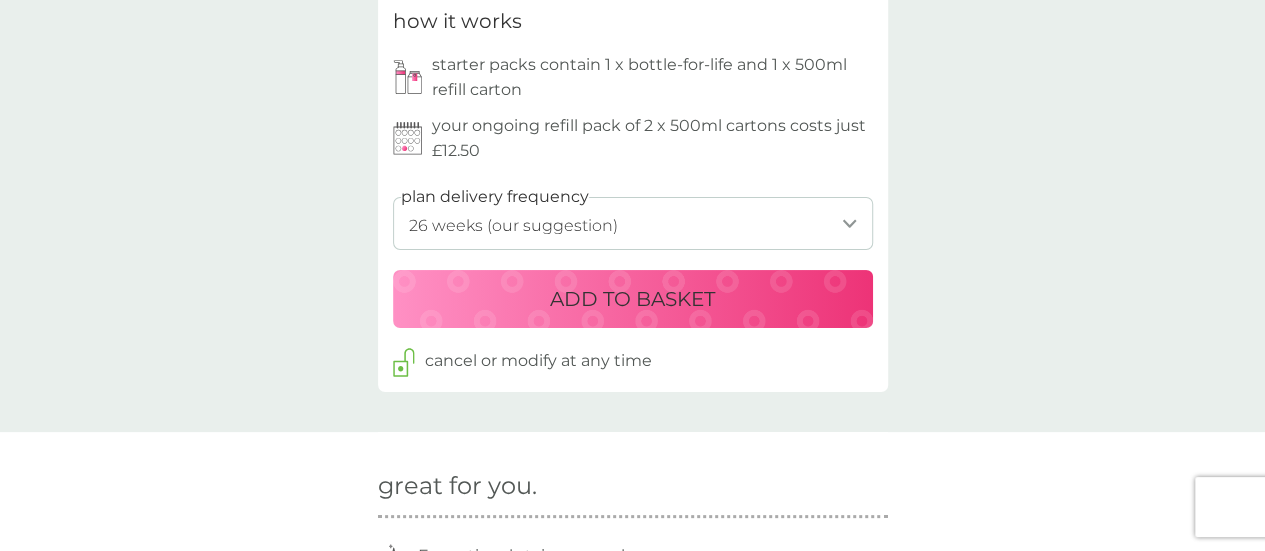 scroll, scrollTop: 1000, scrollLeft: 0, axis: vertical 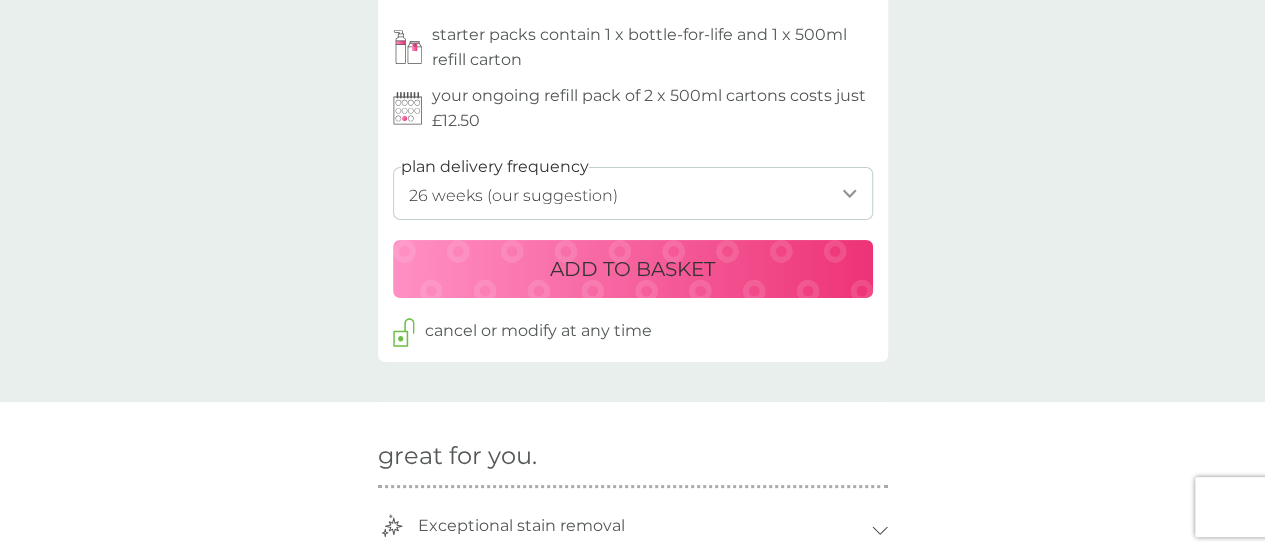 click on "1 week  2 weeks  3 weeks  4 weeks  5 weeks  6 weeks  7 weeks  8 weeks  9 weeks  10 weeks  11 weeks  12 weeks  13 weeks  14 weeks  15 weeks  16 weeks  17 weeks  18 weeks  19 weeks  20 weeks  21 weeks  22 weeks  23 weeks  24 weeks  25 weeks  26 weeks (our suggestion) 27 weeks  28 weeks  29 weeks  30 weeks  31 weeks  32 weeks  33 weeks  34 weeks  35 weeks" at bounding box center [633, 193] 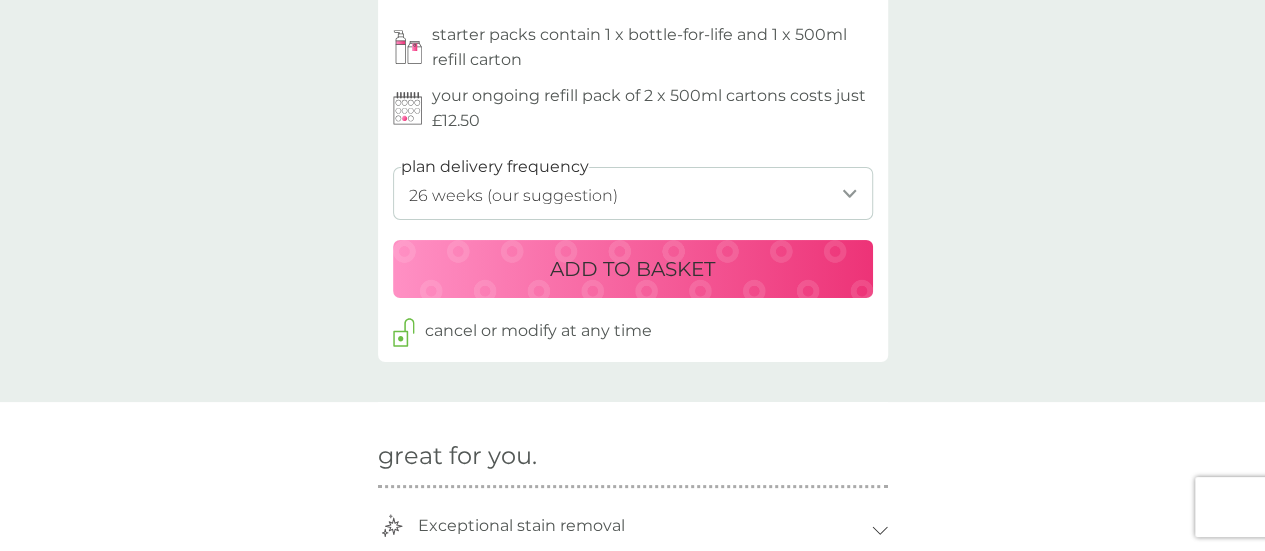click on "ADD TO BASKET" at bounding box center (632, 269) 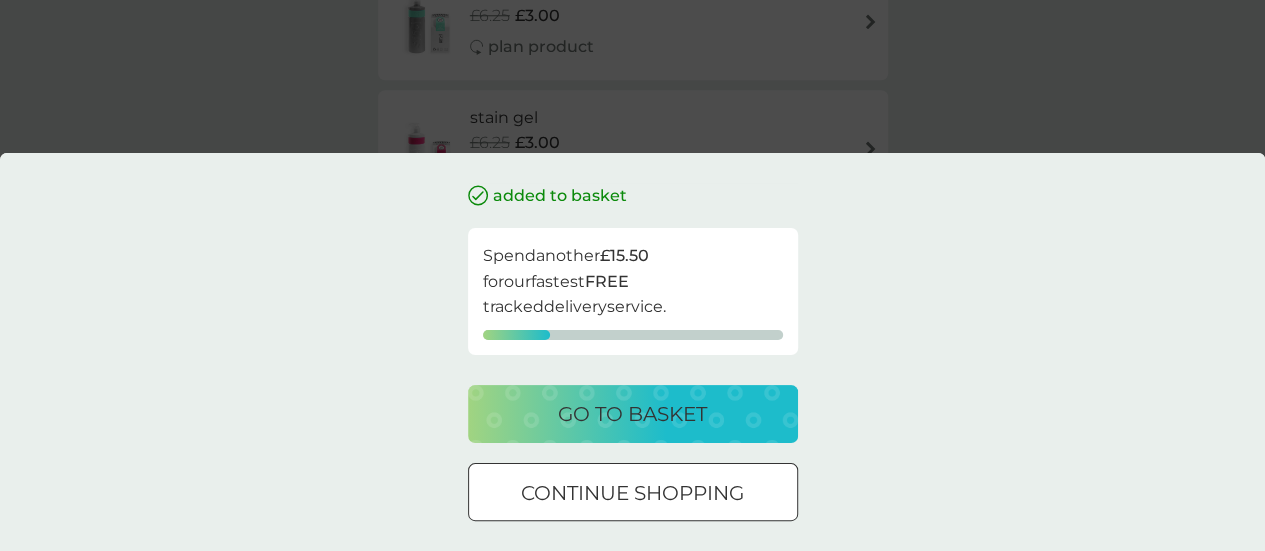 scroll, scrollTop: 0, scrollLeft: 0, axis: both 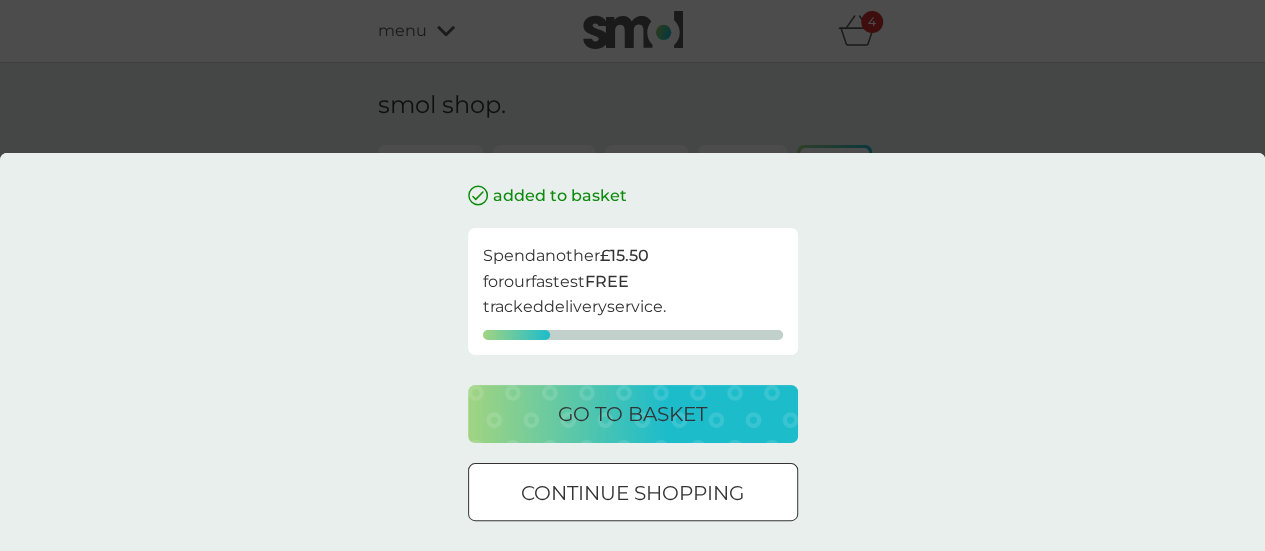 click on "go to basket" at bounding box center (632, 414) 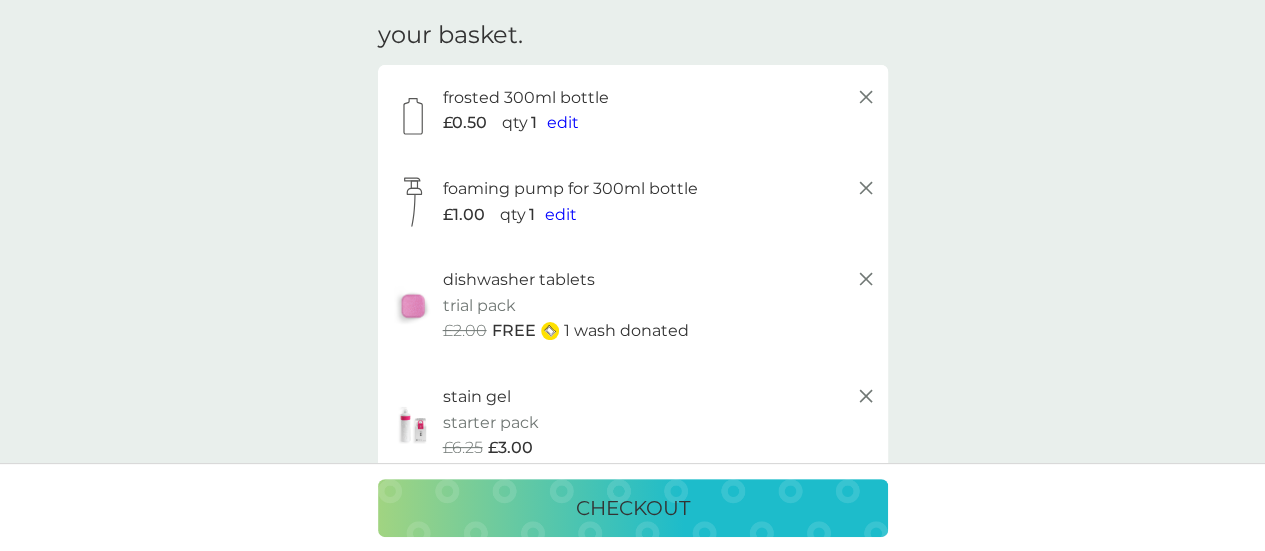 scroll, scrollTop: 100, scrollLeft: 0, axis: vertical 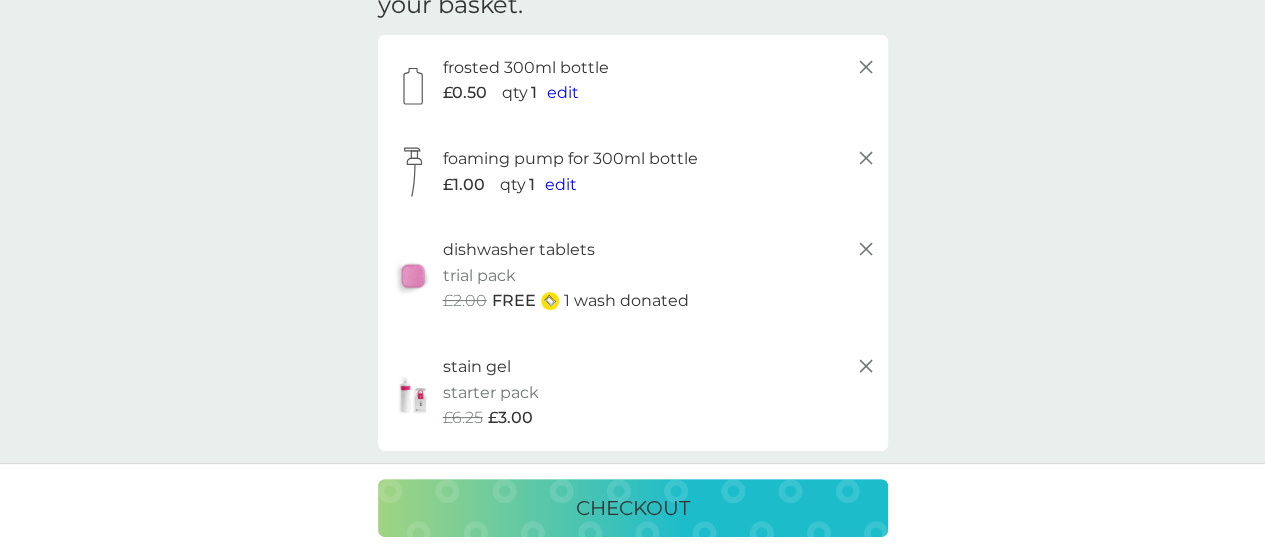 click on "checkout" at bounding box center [633, 508] 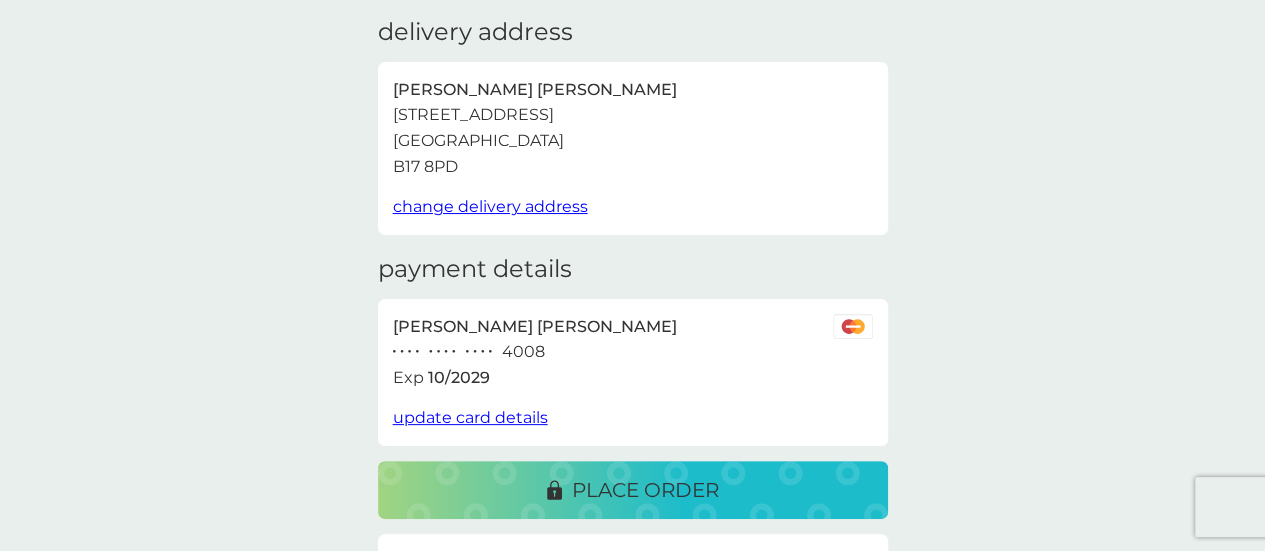 scroll, scrollTop: 200, scrollLeft: 0, axis: vertical 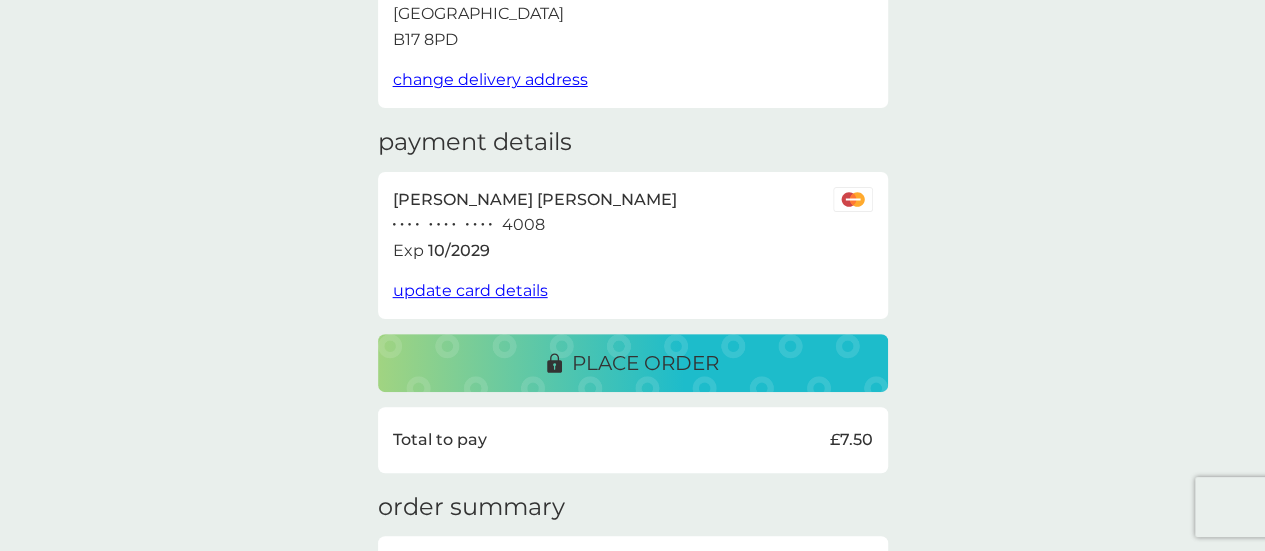 click on "place order" at bounding box center (645, 363) 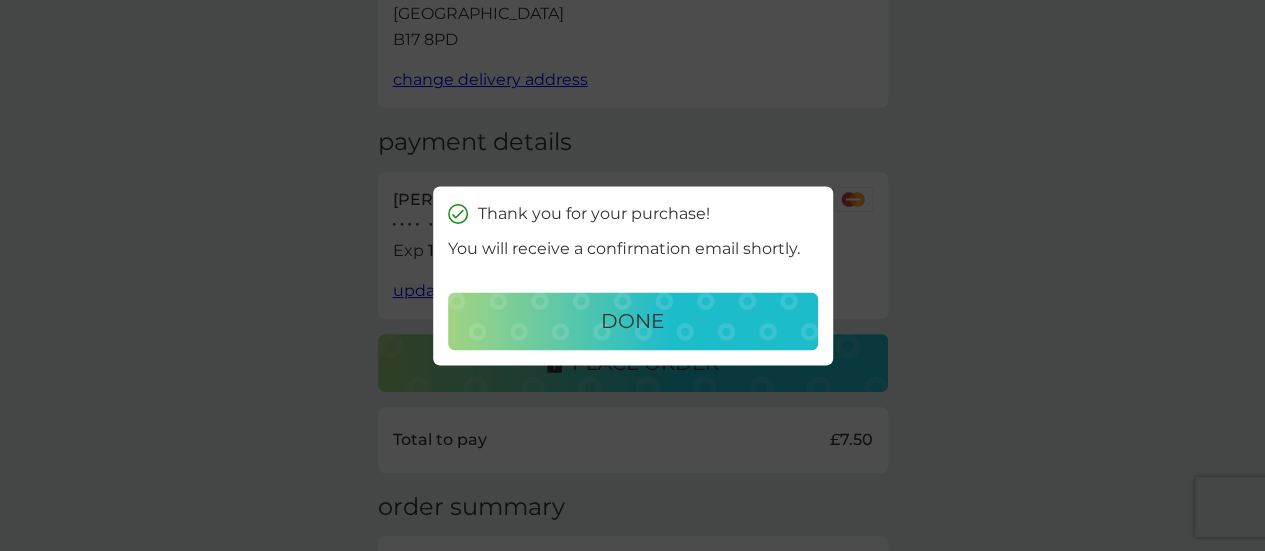 click on "done" at bounding box center [633, 321] 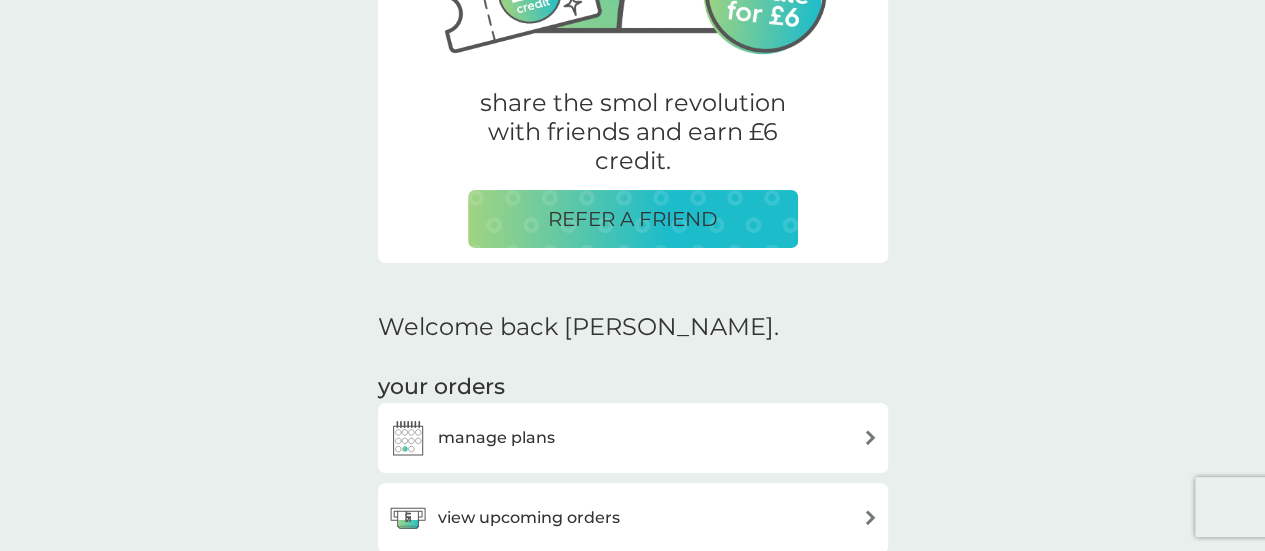 scroll, scrollTop: 500, scrollLeft: 0, axis: vertical 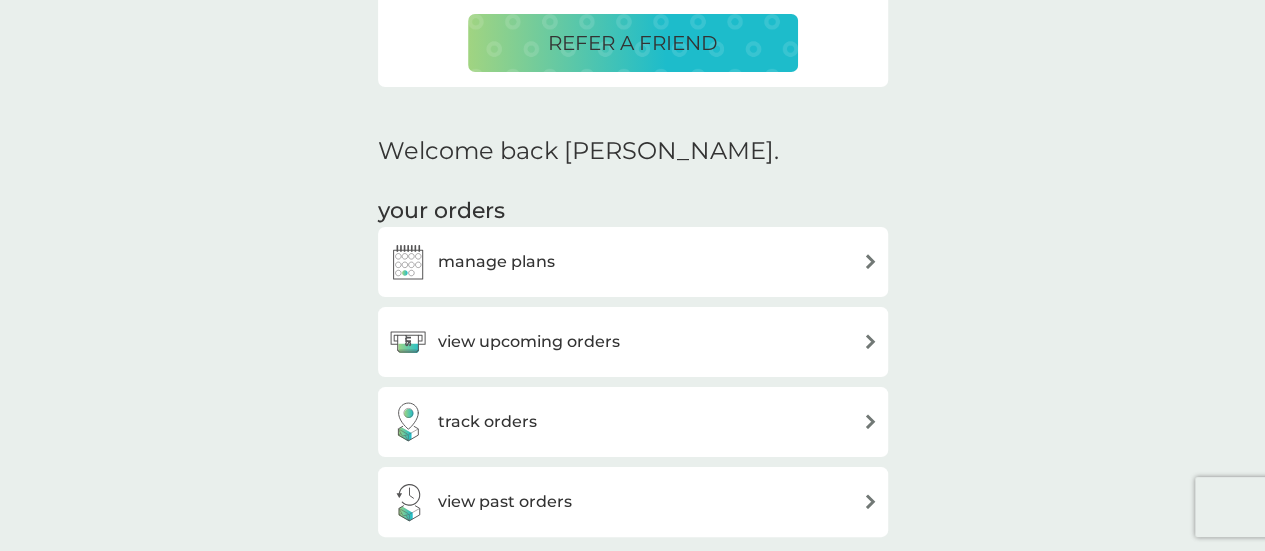 click on "manage plans" at bounding box center (496, 262) 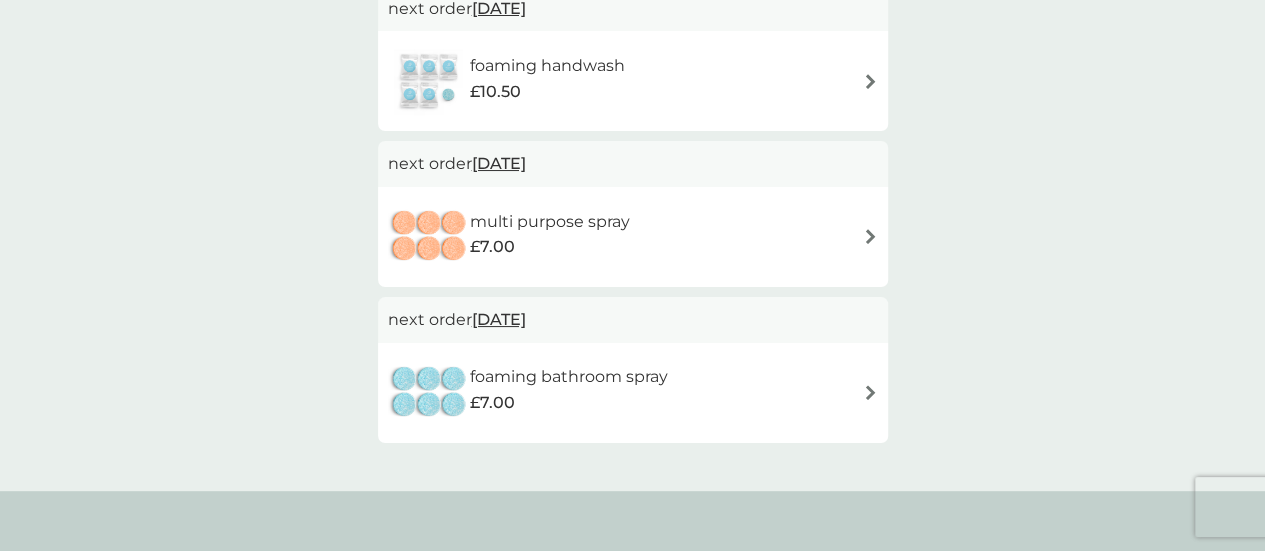 scroll, scrollTop: 600, scrollLeft: 0, axis: vertical 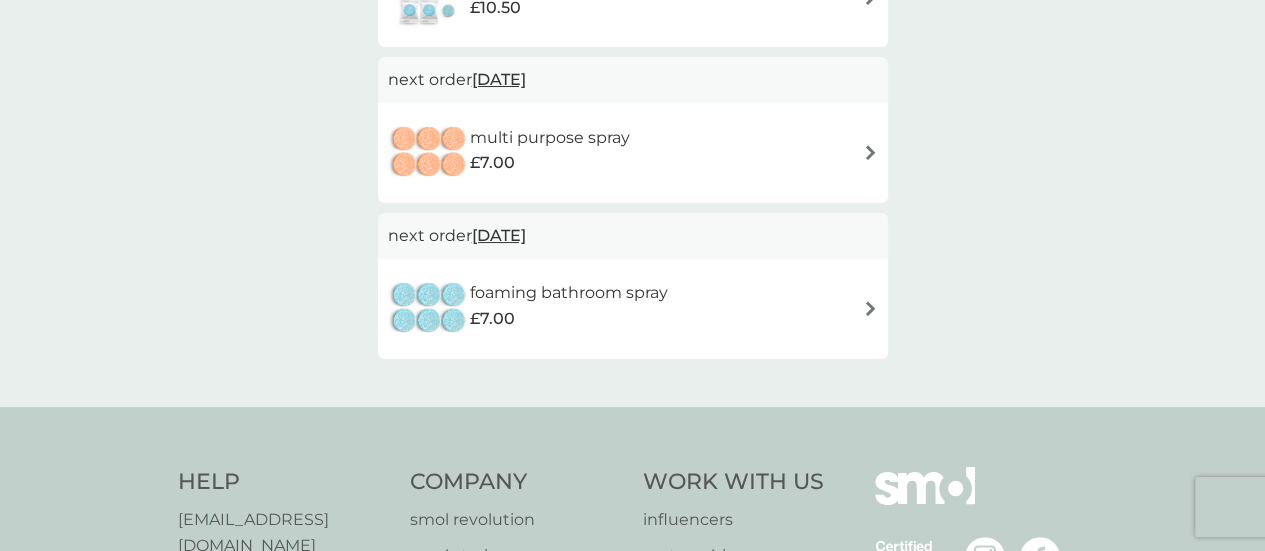 click on "multi purpose spray £7.00" at bounding box center (633, 153) 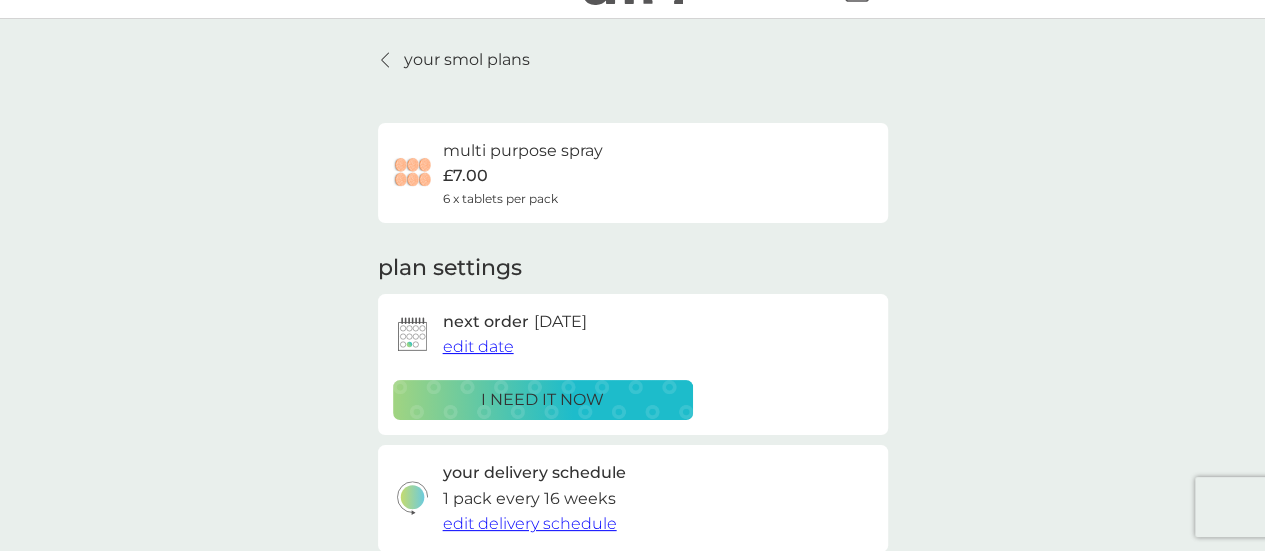 scroll, scrollTop: 0, scrollLeft: 0, axis: both 